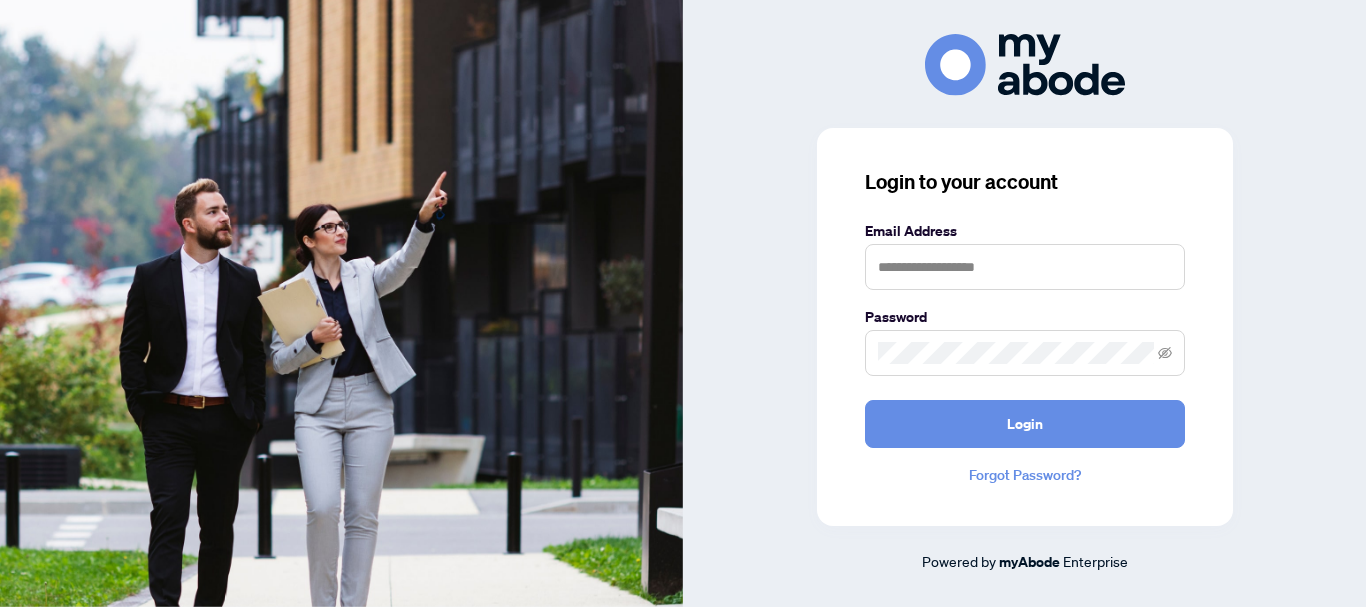 scroll, scrollTop: 0, scrollLeft: 0, axis: both 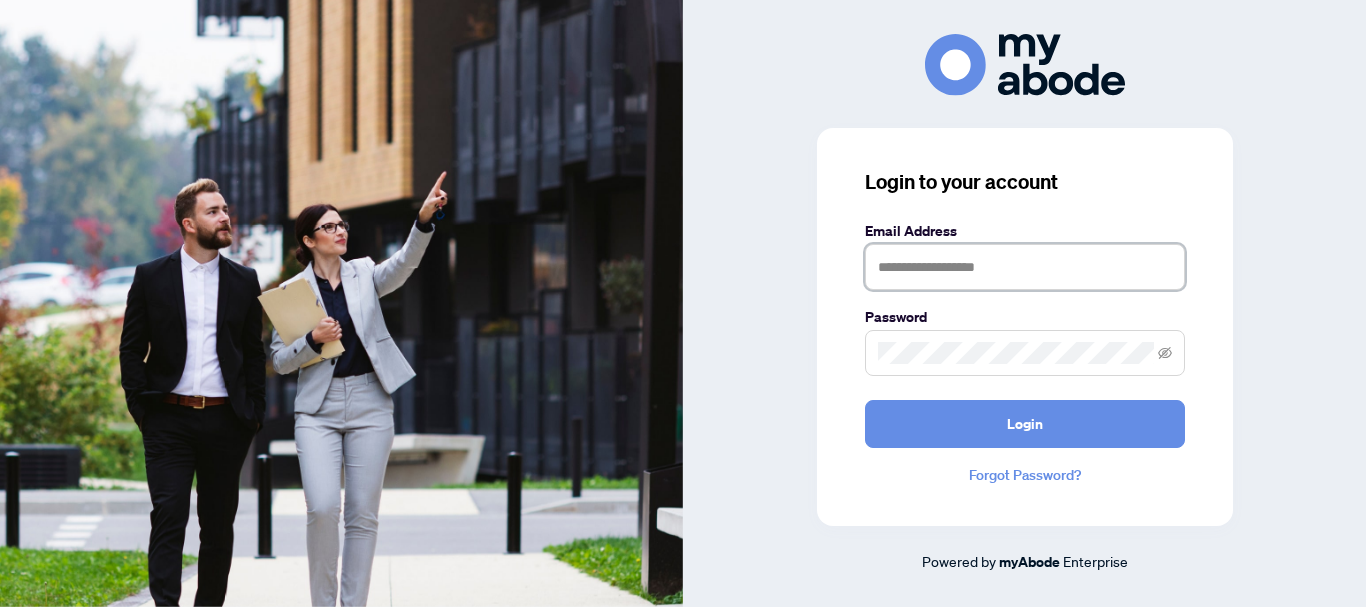 click at bounding box center [1025, 267] 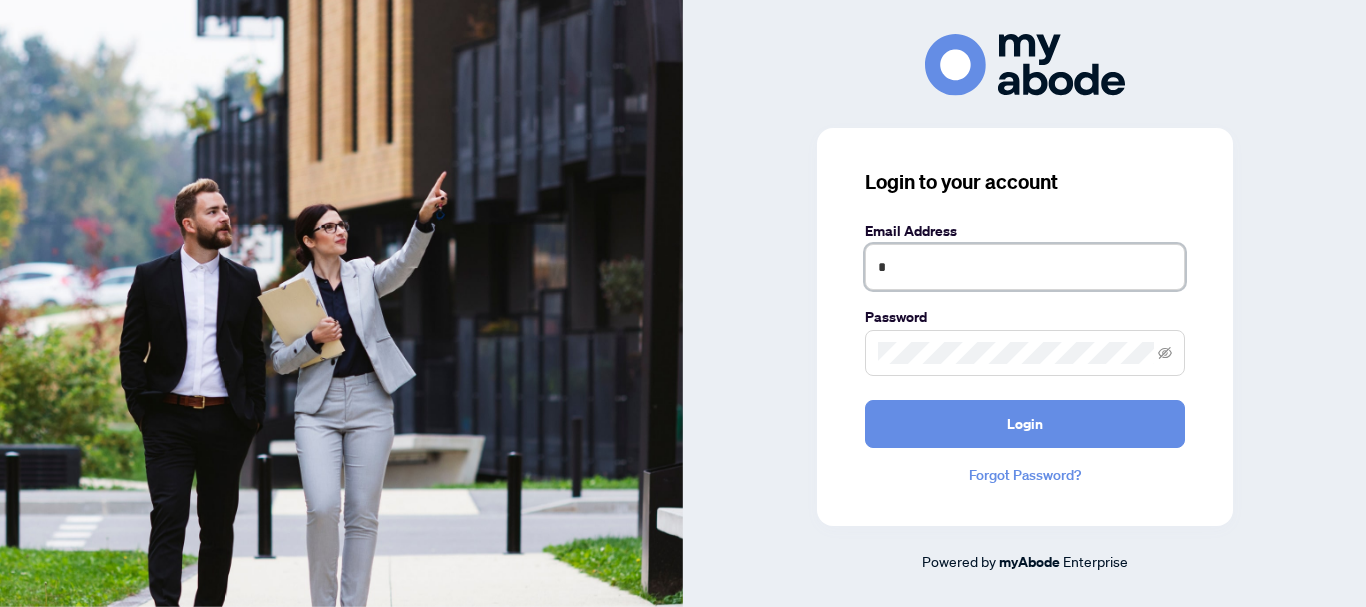 type on "**********" 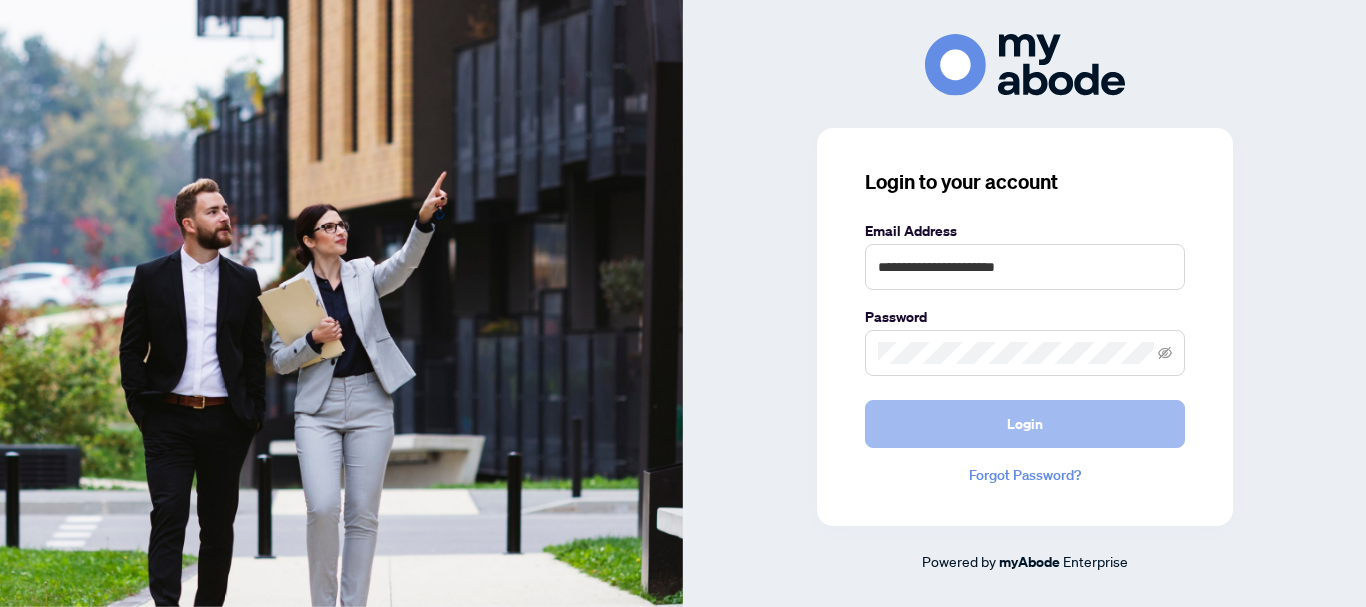 click on "Login" at bounding box center (1025, 424) 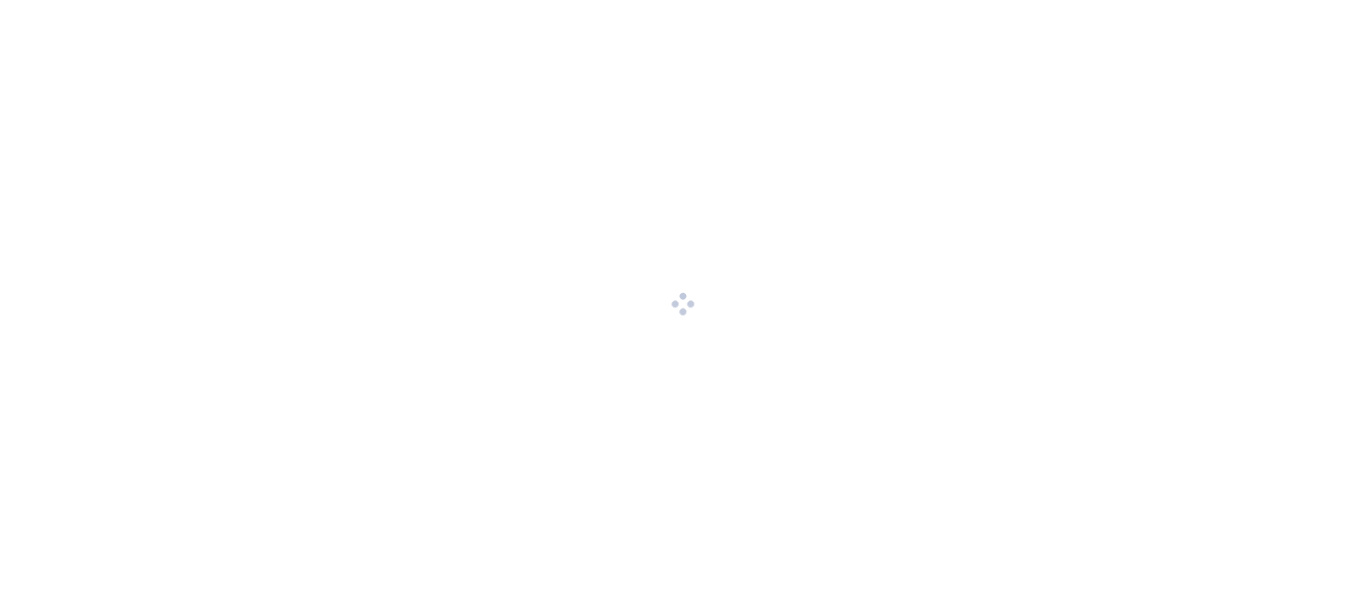 scroll, scrollTop: 0, scrollLeft: 0, axis: both 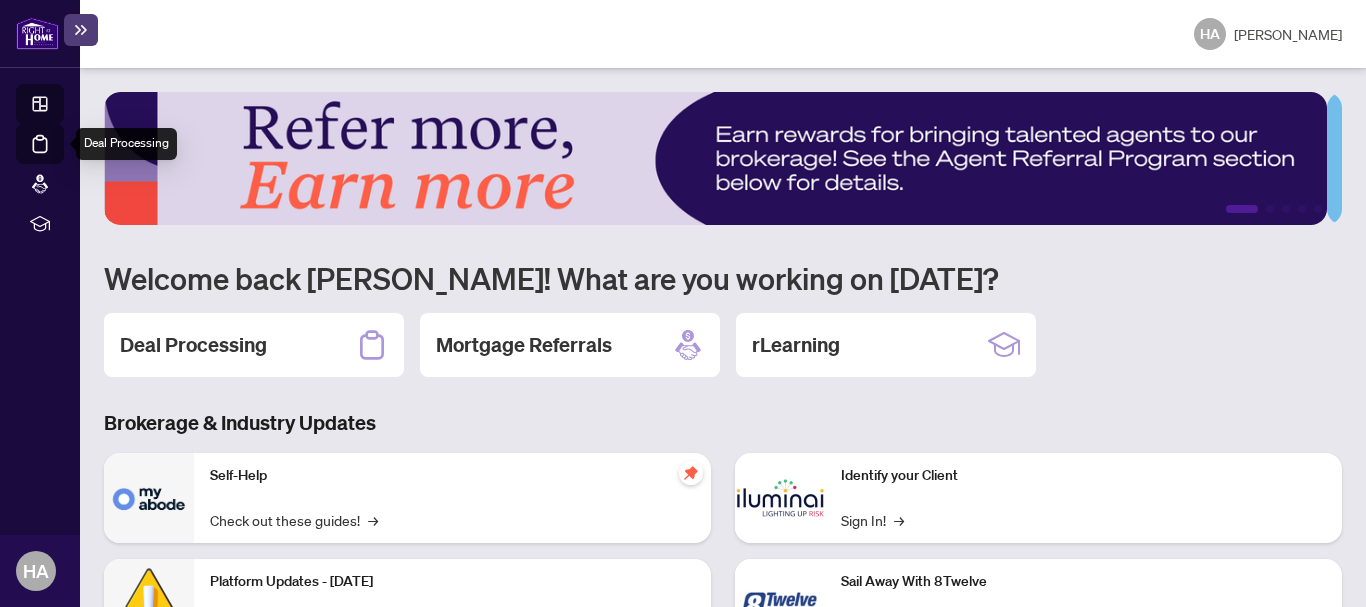 click on "Deal Processing" at bounding box center [63, 158] 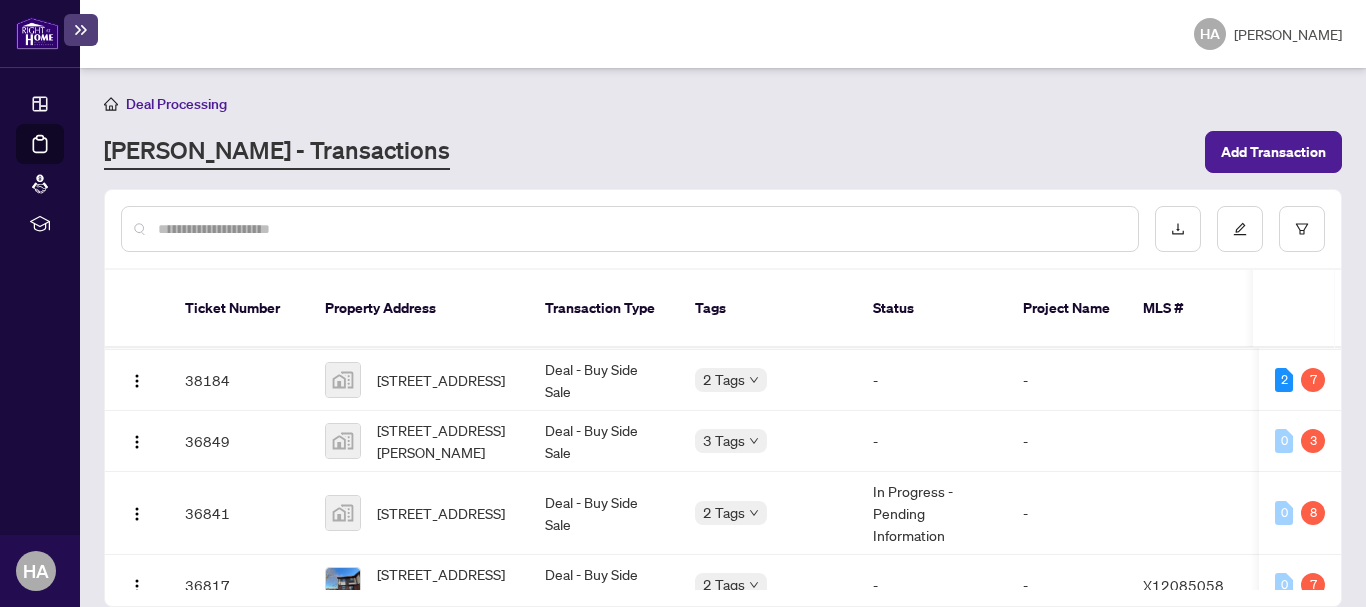 scroll, scrollTop: 133, scrollLeft: 0, axis: vertical 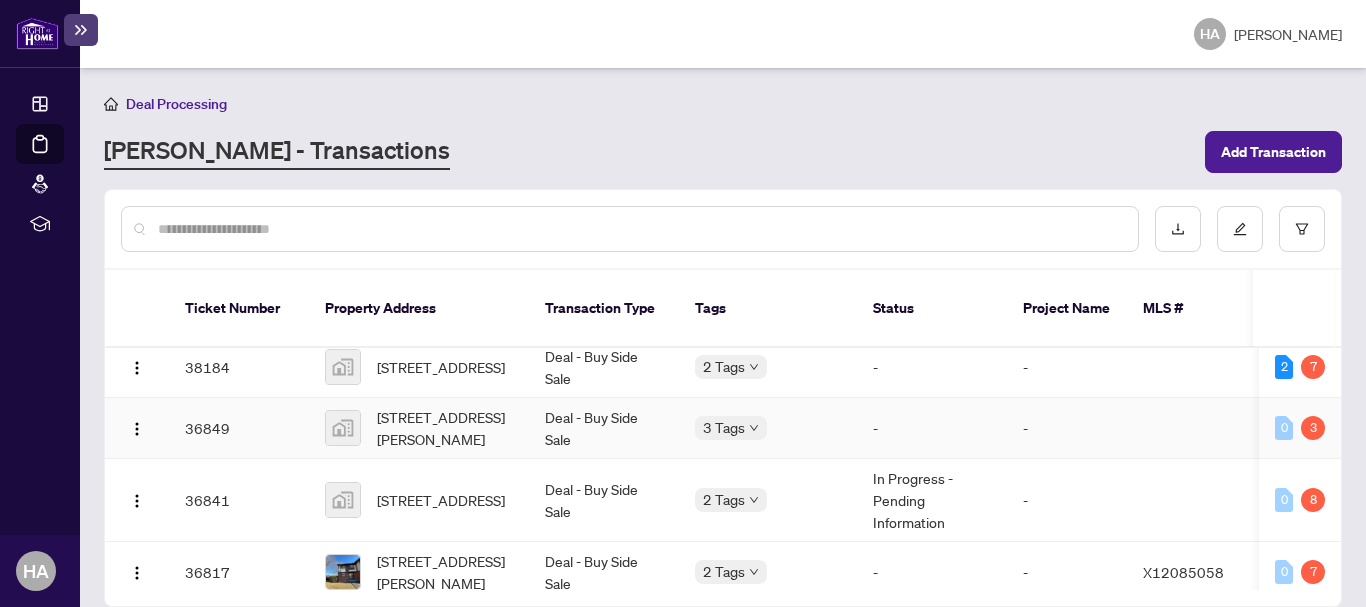click on "36849" at bounding box center [239, 428] 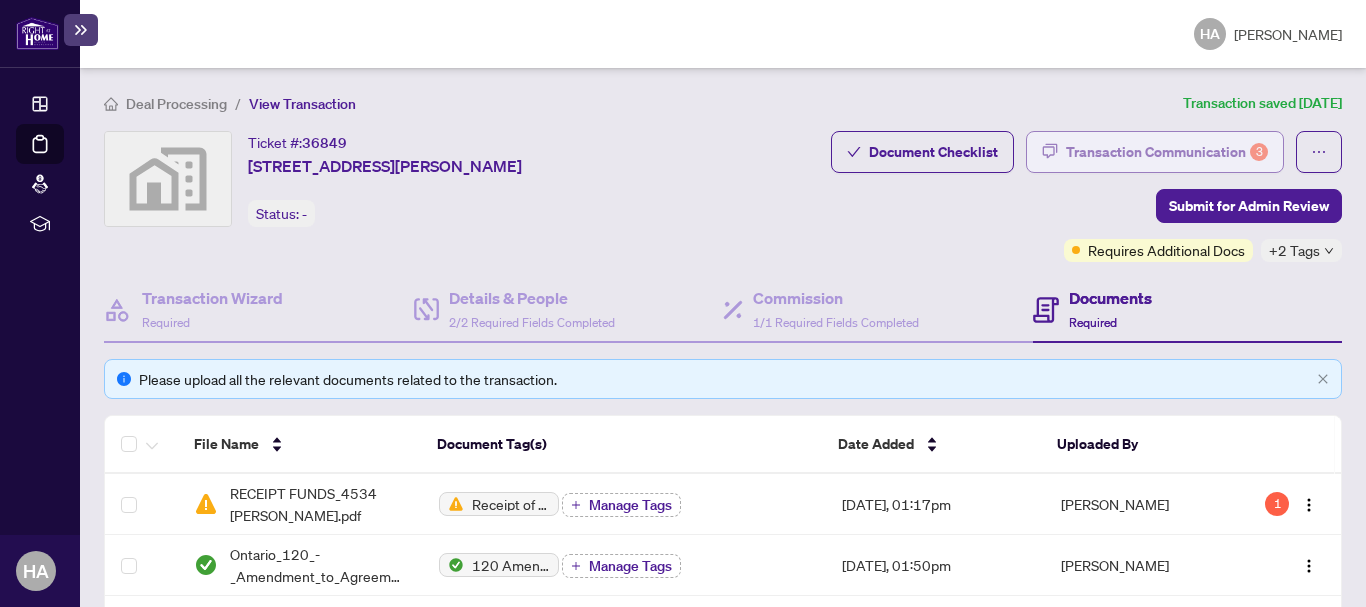 click on "Transaction Communication 3" at bounding box center [1167, 152] 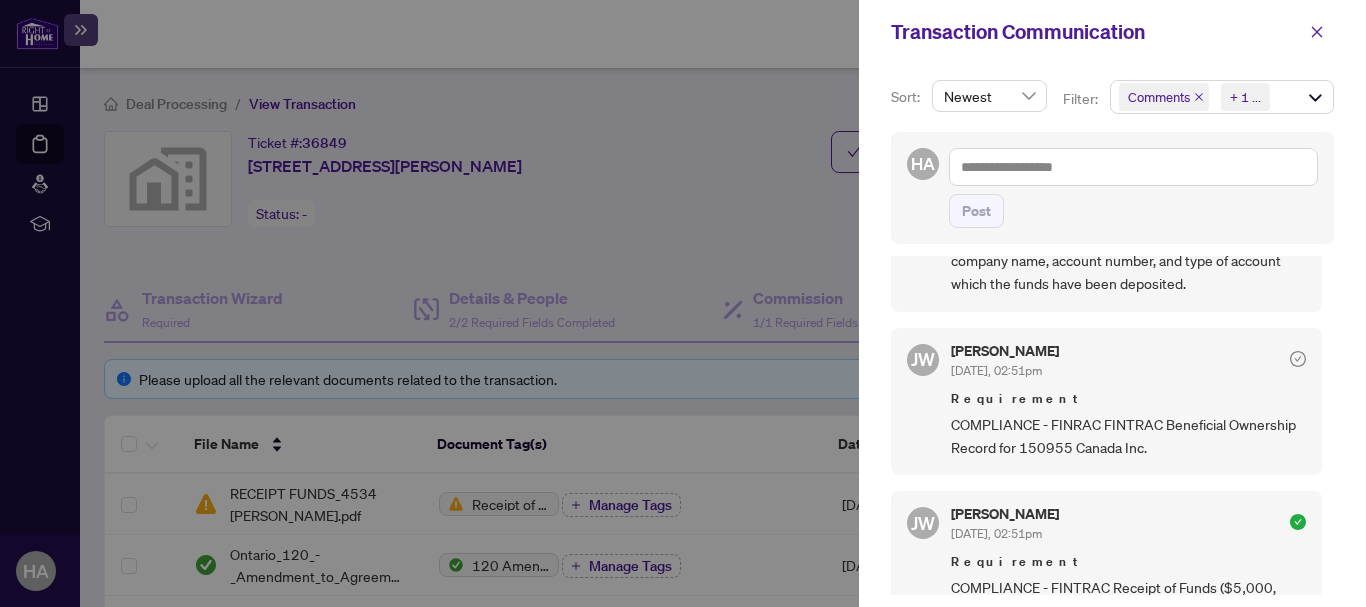 scroll, scrollTop: 0, scrollLeft: 0, axis: both 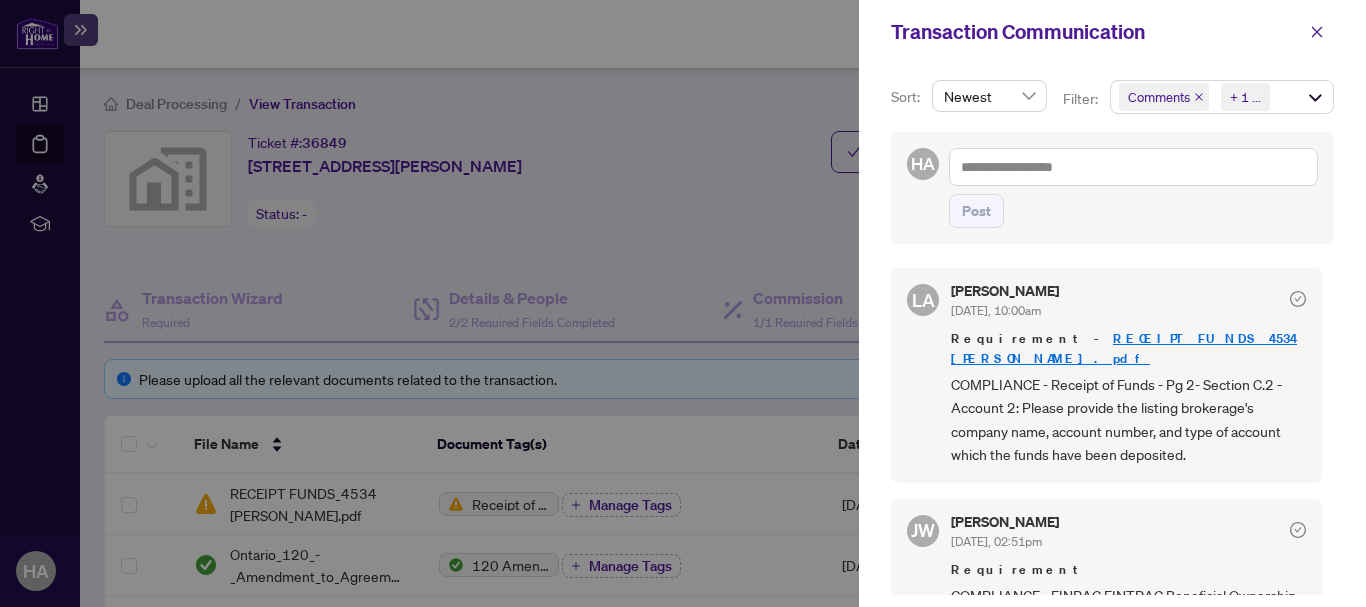 click at bounding box center (683, 303) 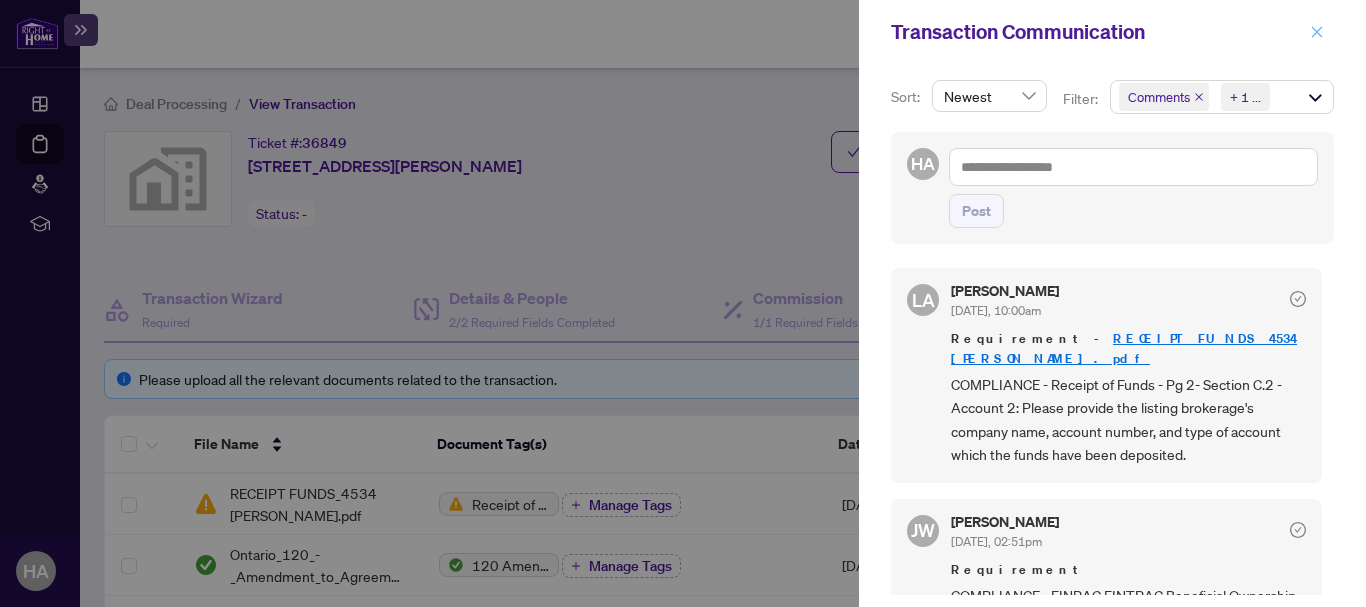 click 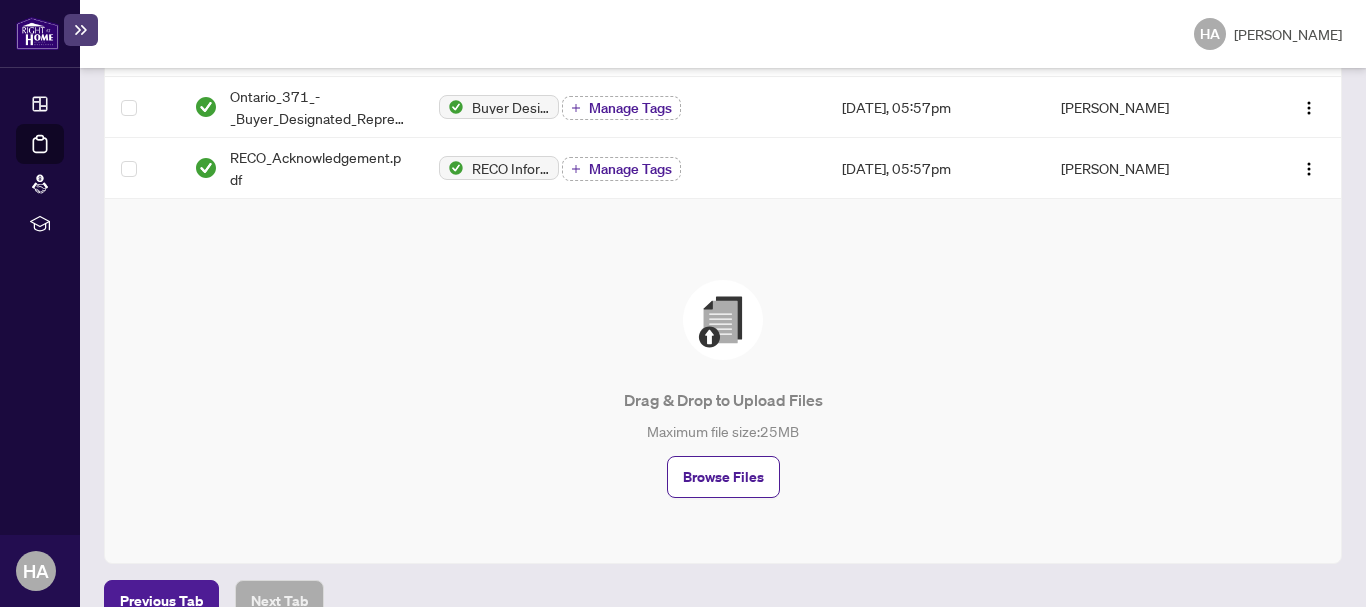 scroll, scrollTop: 996, scrollLeft: 0, axis: vertical 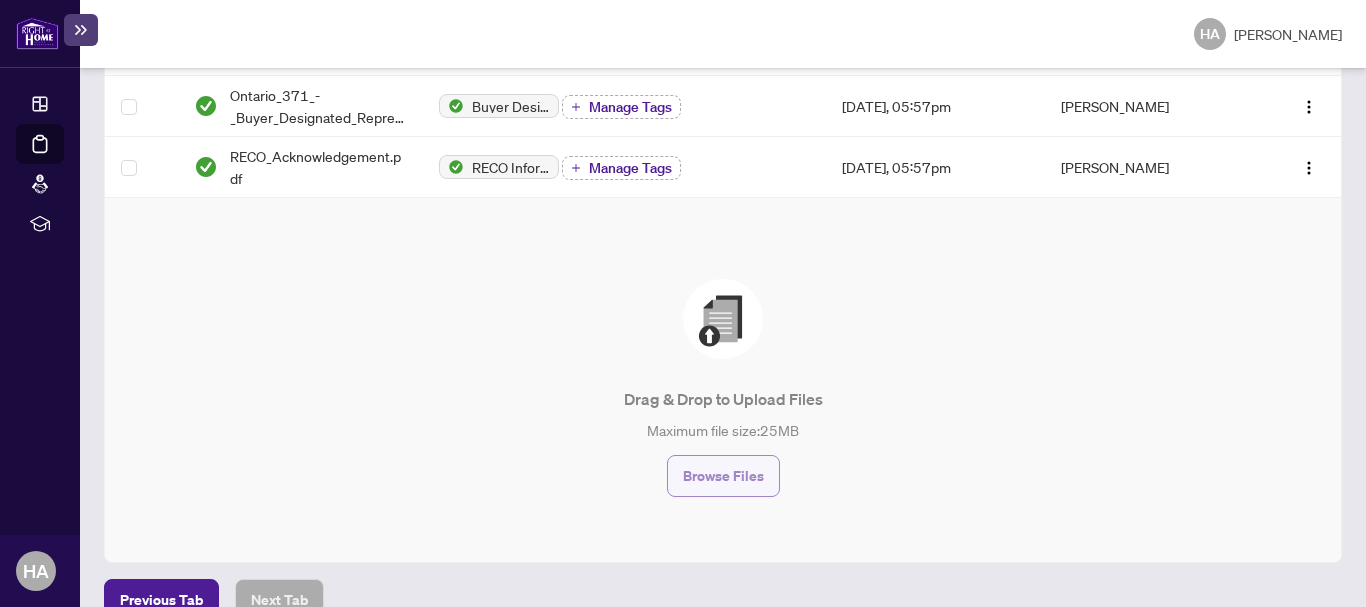 click on "Browse Files" at bounding box center [723, 476] 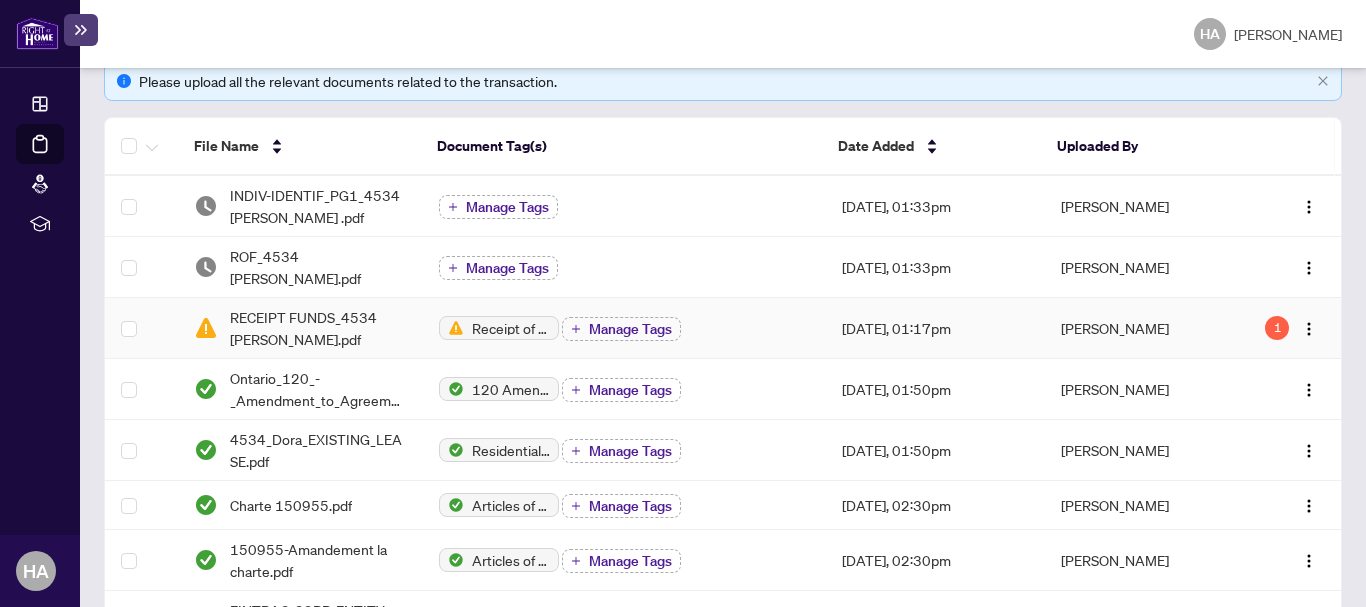 scroll, scrollTop: 297, scrollLeft: 0, axis: vertical 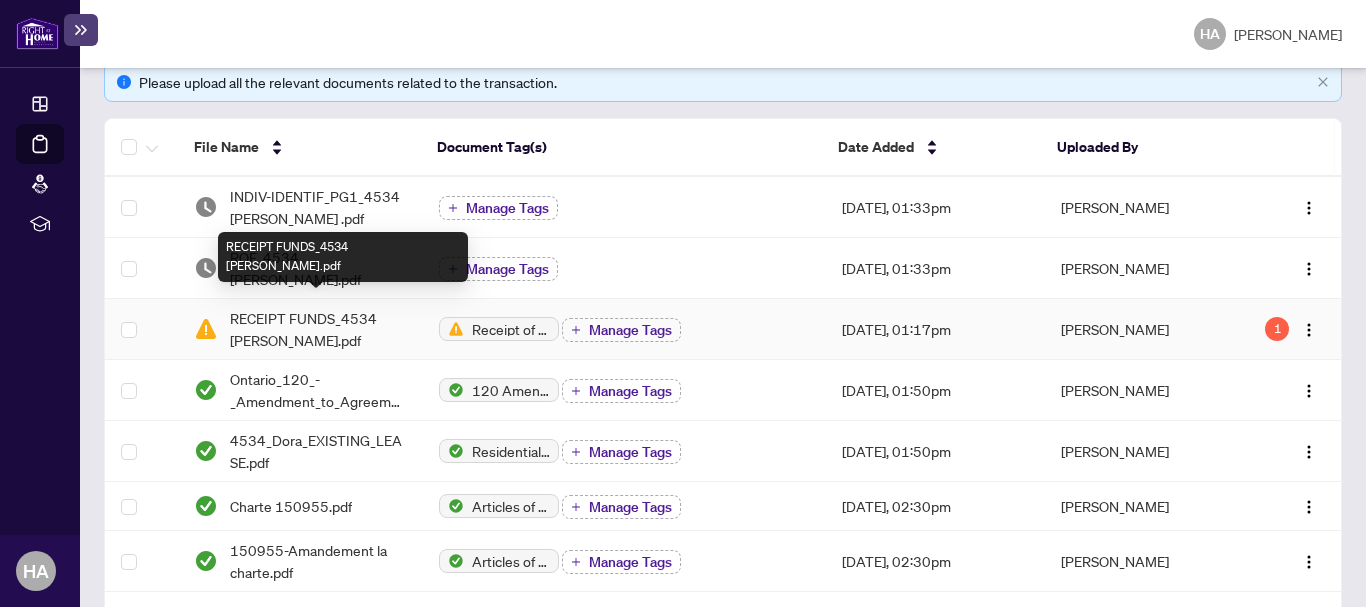 click on "RECEIPT FUNDS_4534 [PERSON_NAME].pdf" at bounding box center (318, 329) 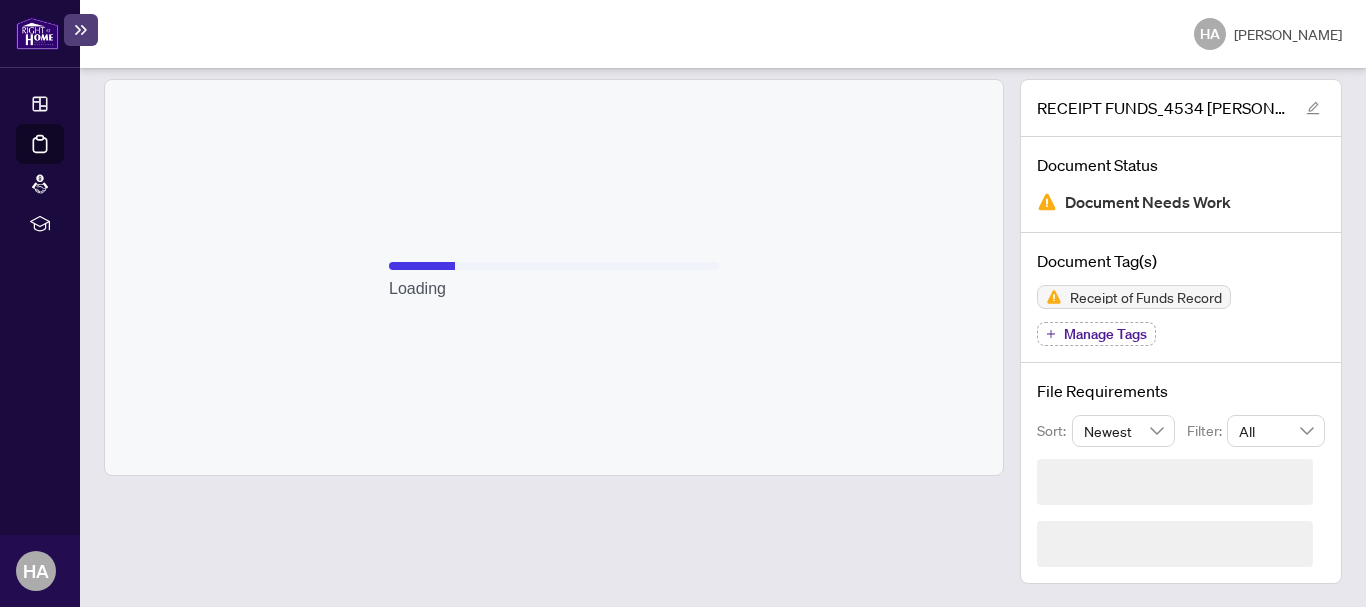 scroll, scrollTop: 142, scrollLeft: 0, axis: vertical 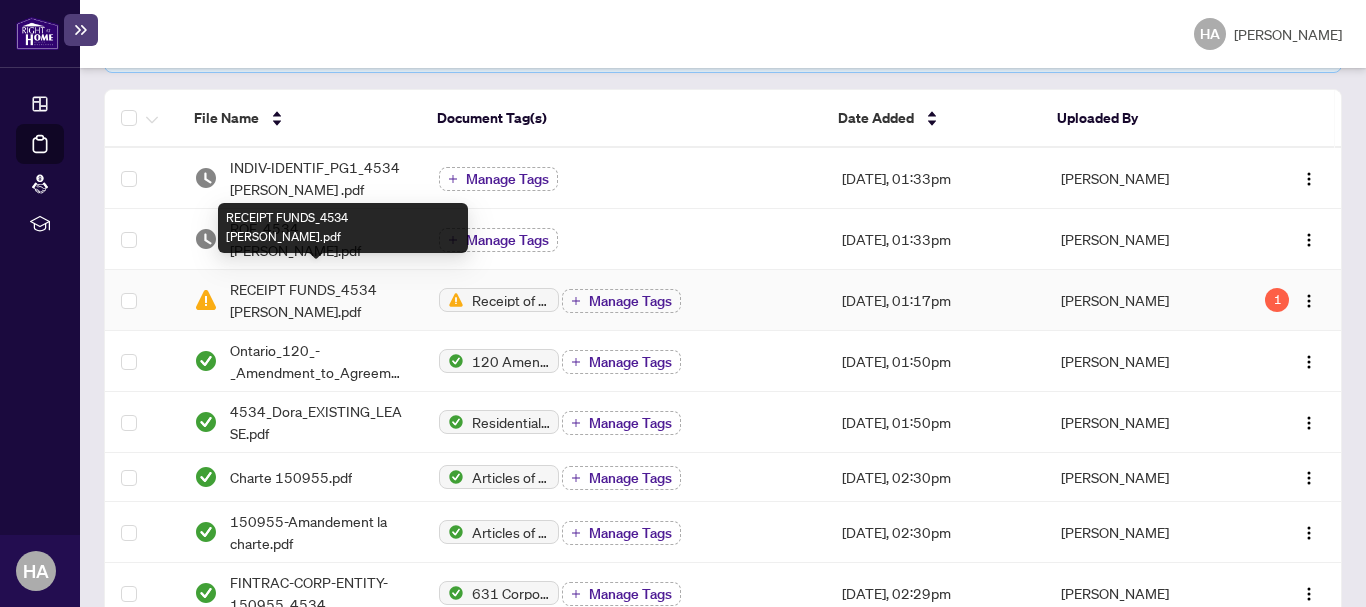 click on "RECEIPT FUNDS_4534 [PERSON_NAME].pdf" at bounding box center (343, 228) 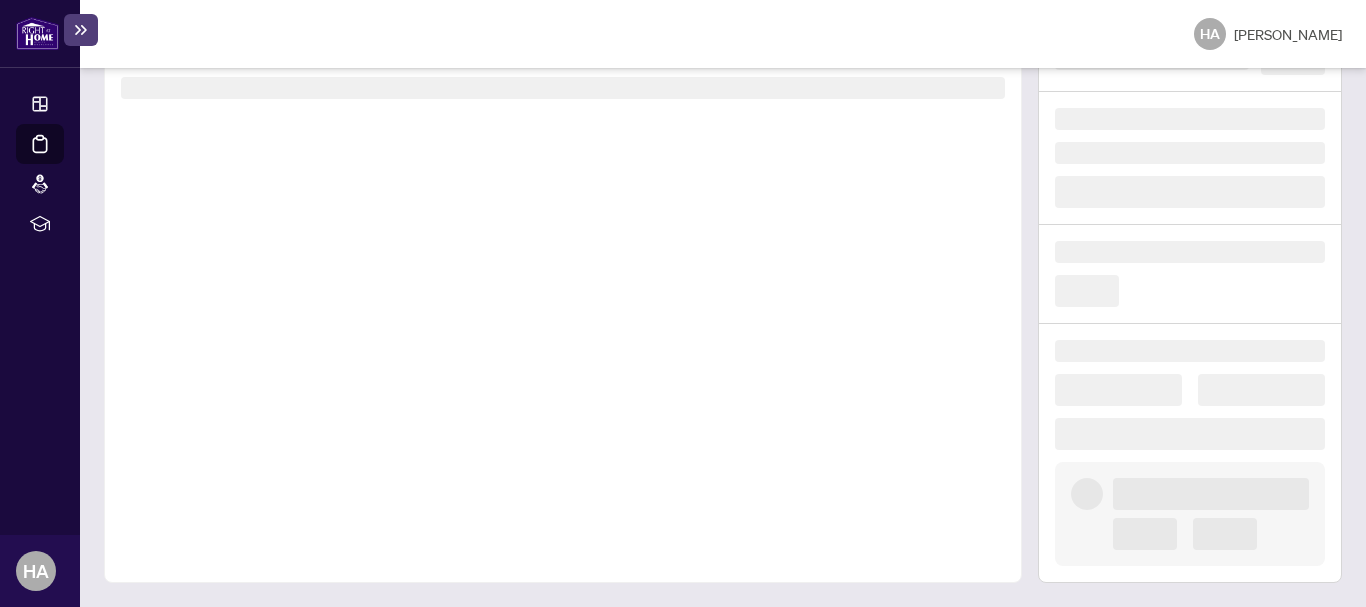scroll, scrollTop: 142, scrollLeft: 0, axis: vertical 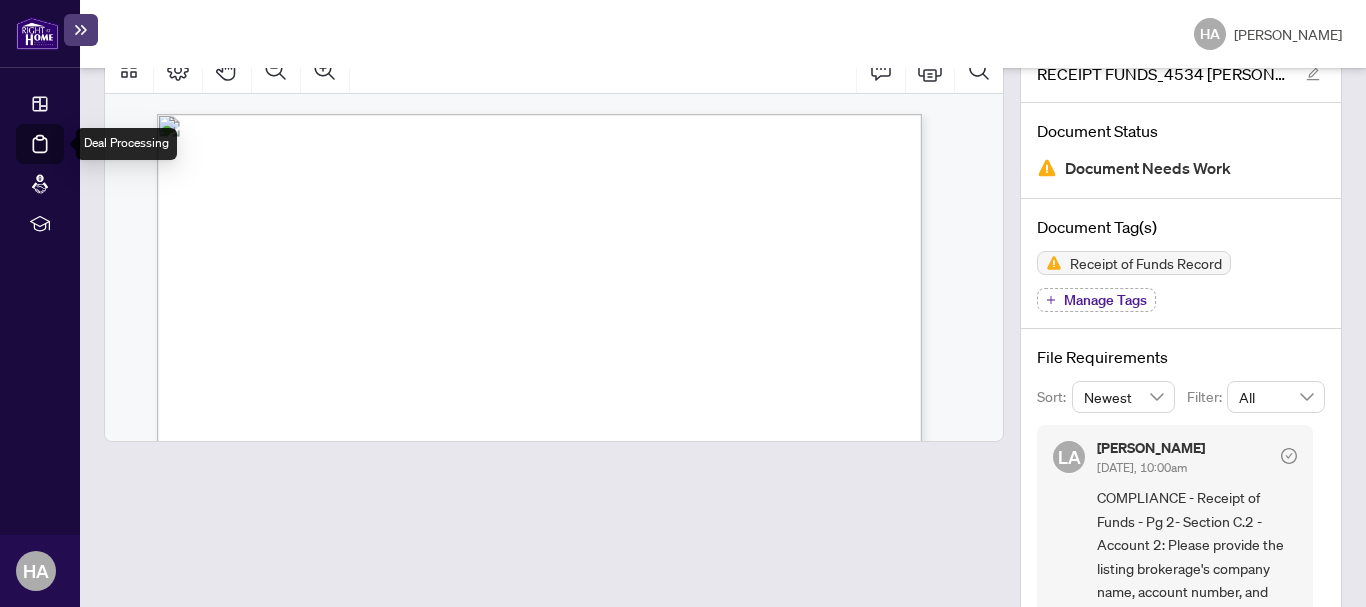 click on "Deal Processing" at bounding box center (63, 158) 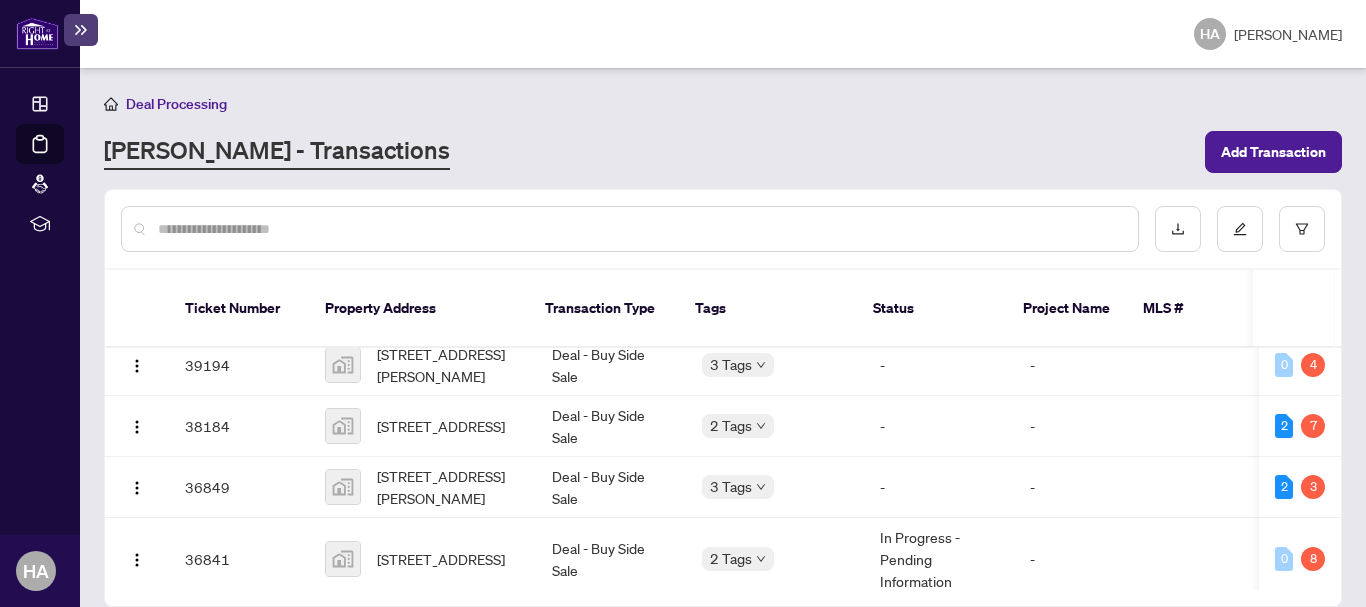 scroll, scrollTop: 77, scrollLeft: 0, axis: vertical 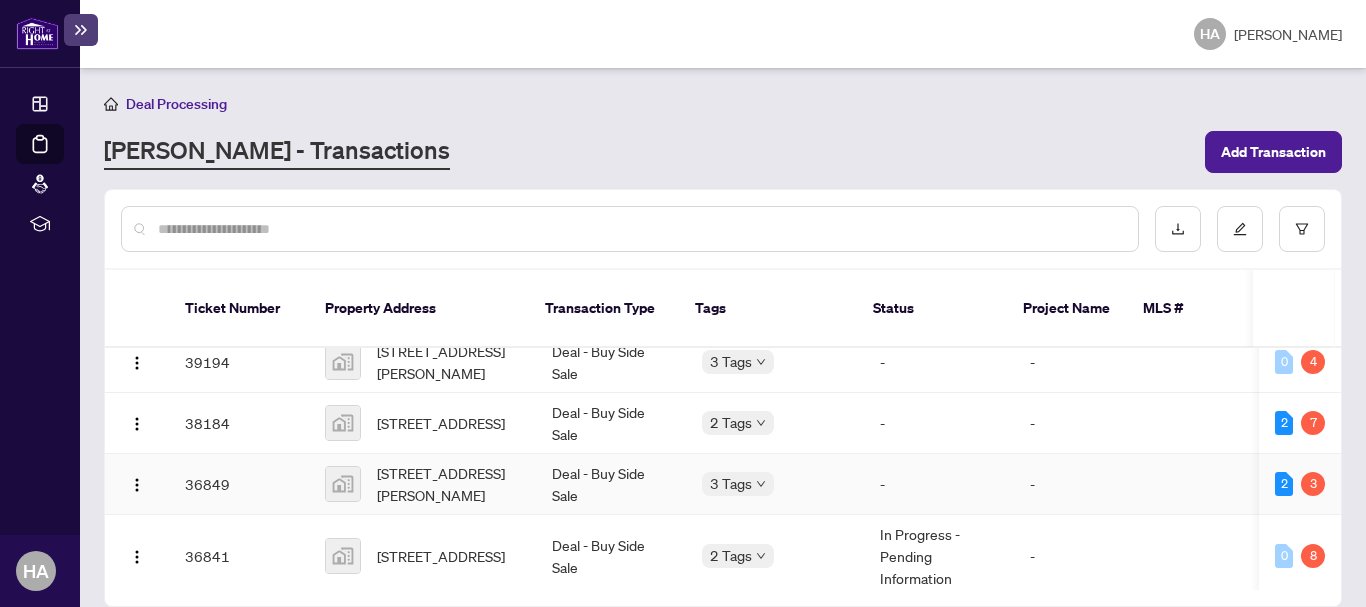 click on "36849" at bounding box center (239, 484) 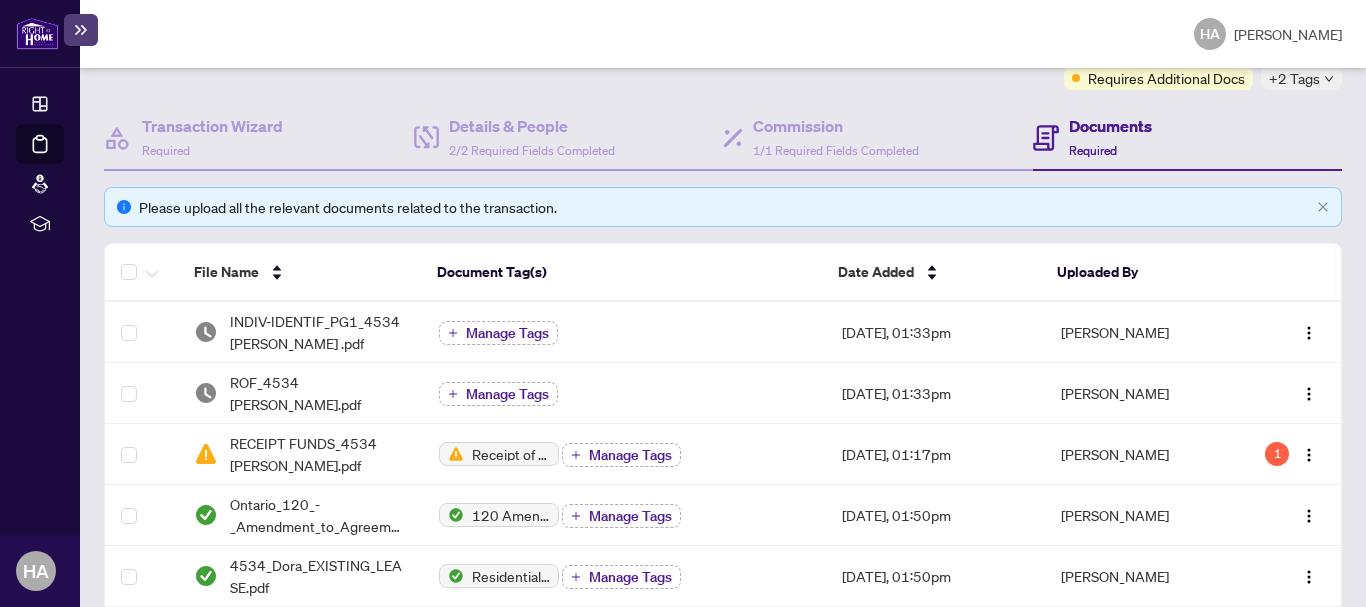 scroll, scrollTop: 173, scrollLeft: 0, axis: vertical 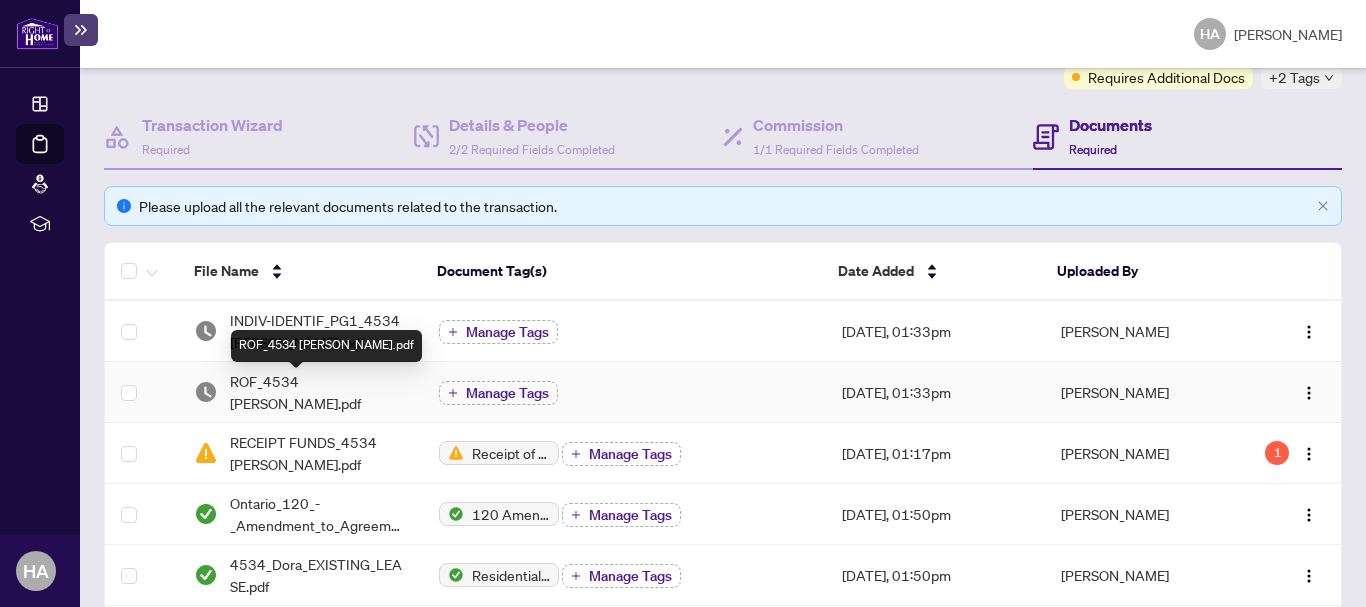 click on "ROF_4534 DORA.pdf" at bounding box center (318, 392) 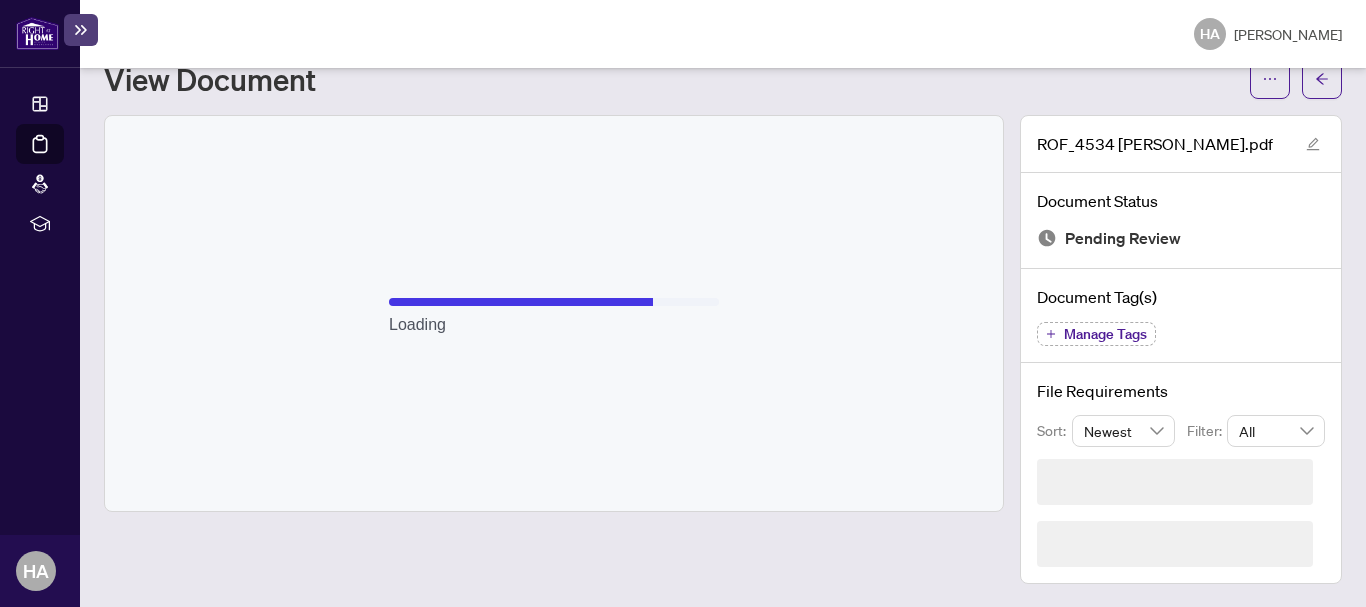 scroll, scrollTop: 10, scrollLeft: 0, axis: vertical 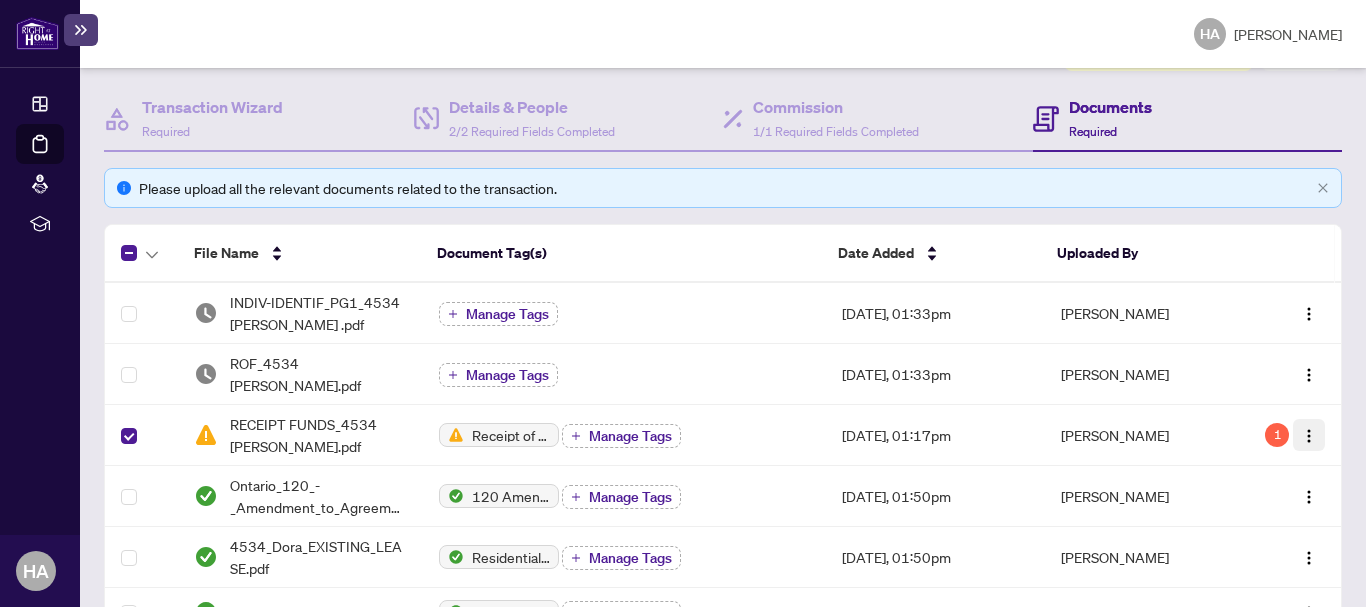 click at bounding box center [1309, 436] 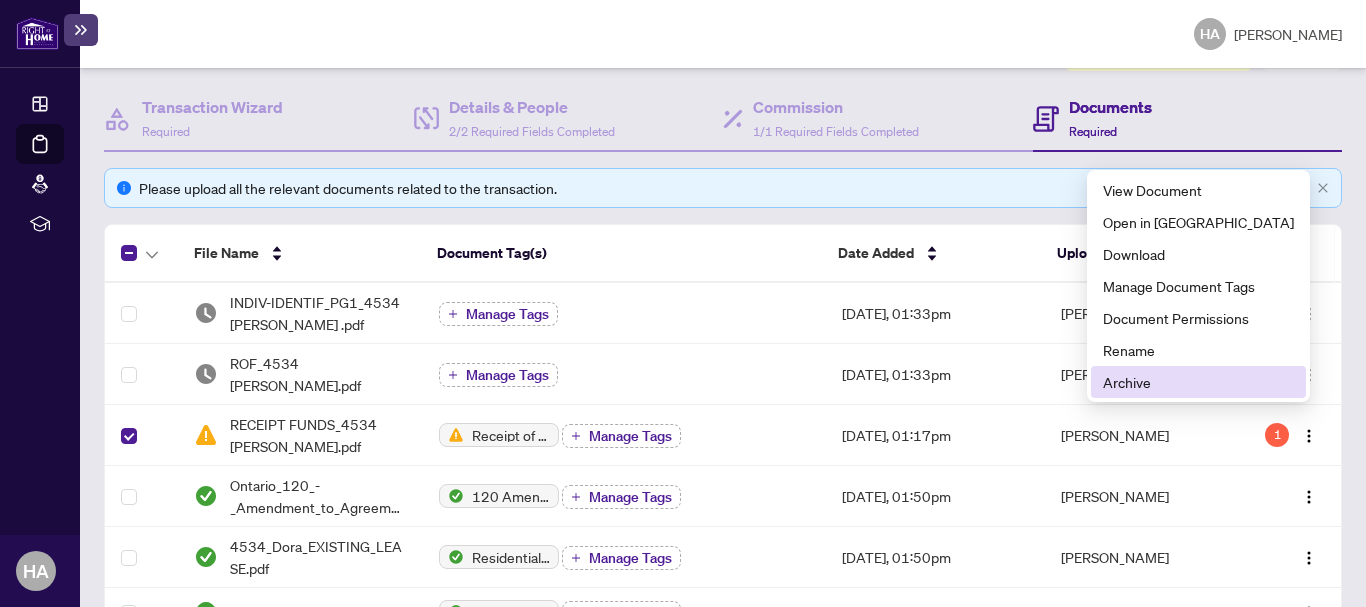 click on "Archive" at bounding box center (1198, 382) 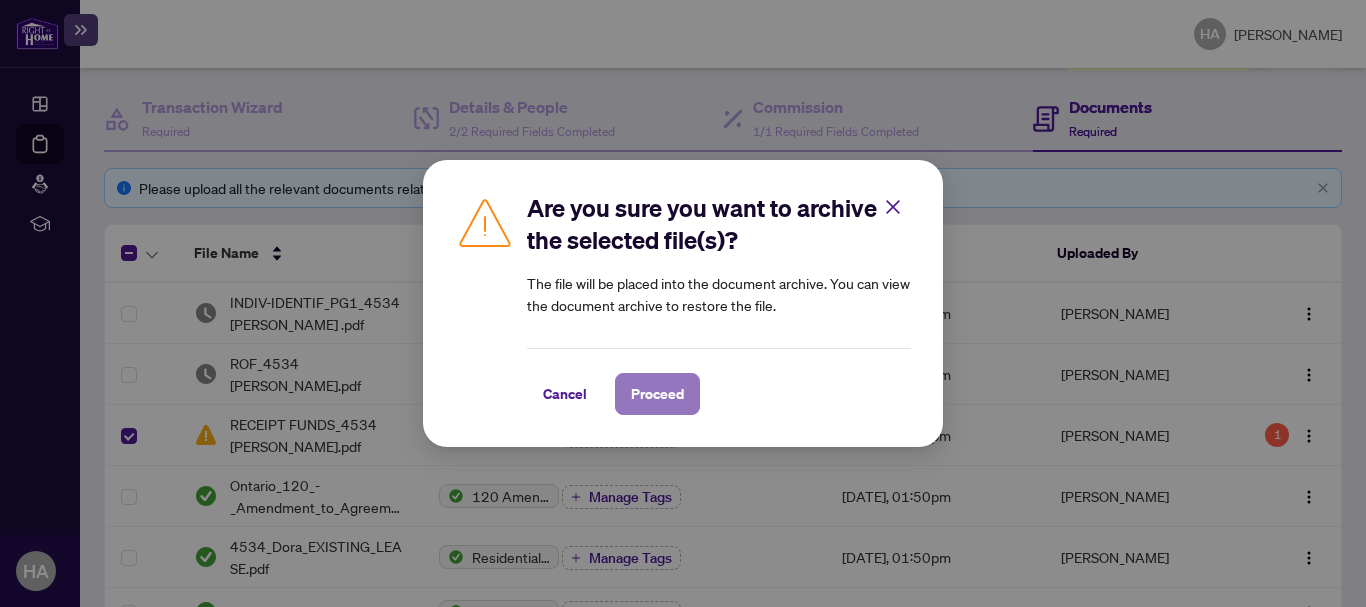 click on "Proceed" at bounding box center [657, 394] 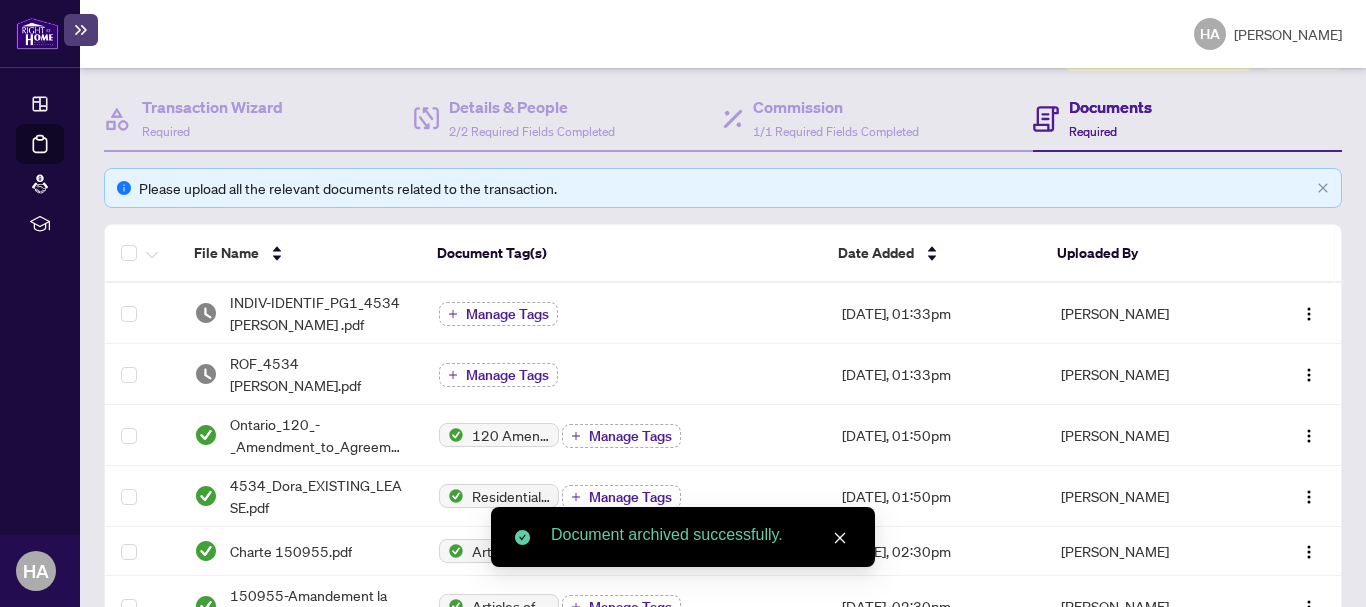 scroll, scrollTop: 0, scrollLeft: 0, axis: both 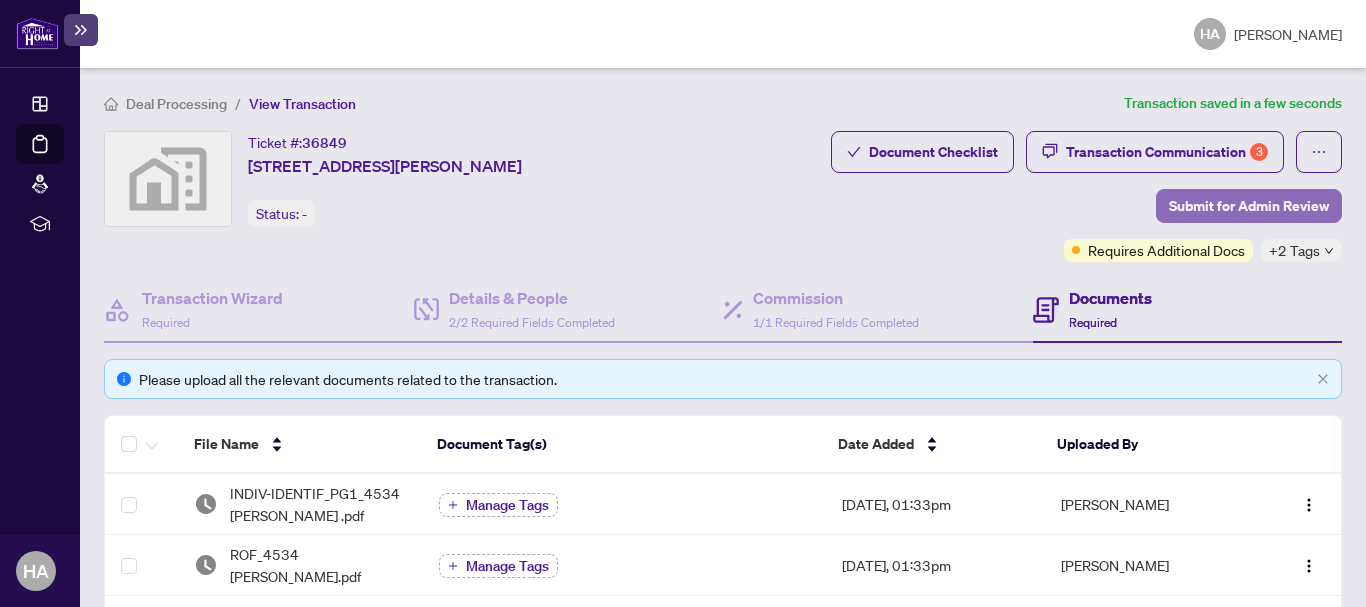 click on "Submit for Admin Review" at bounding box center [1249, 206] 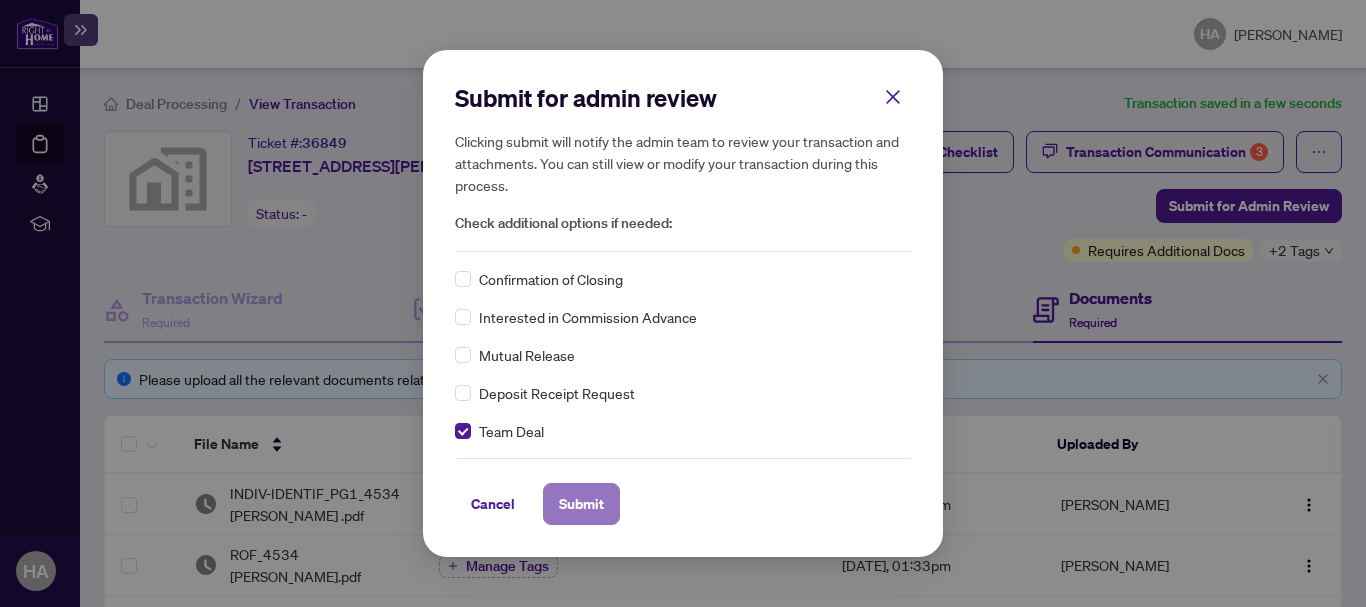 click on "Submit" at bounding box center (581, 504) 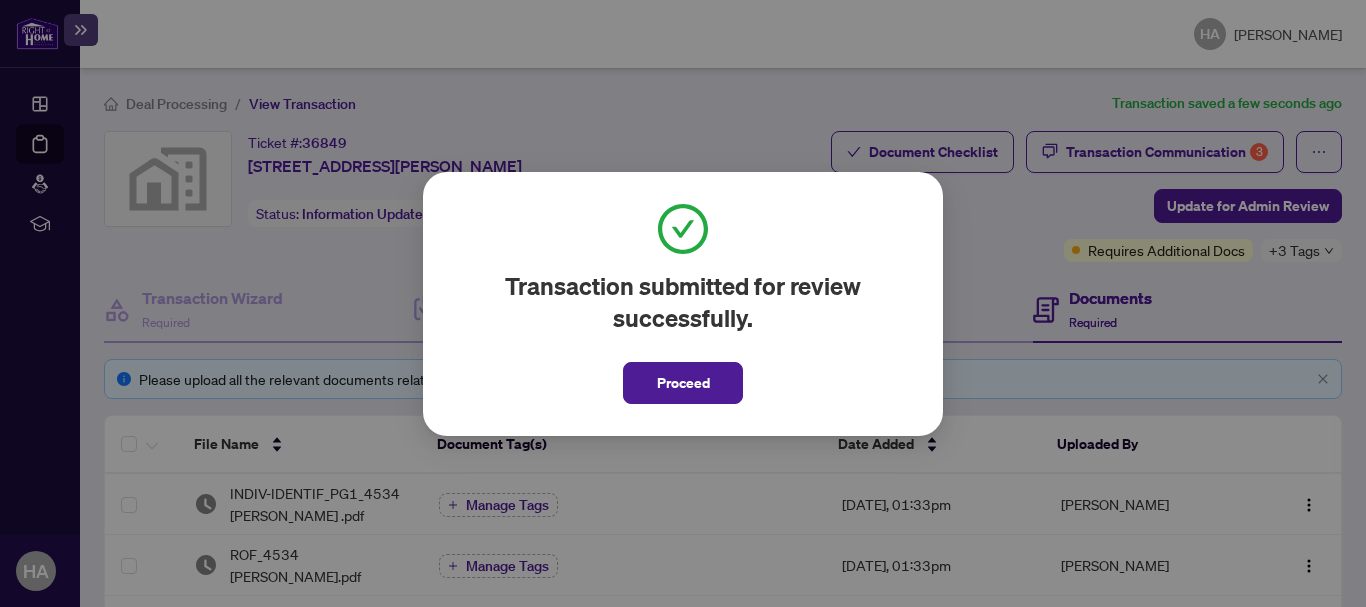 click on "Transaction submitted for review successfully. Proceed Cancel OK" at bounding box center (683, 303) 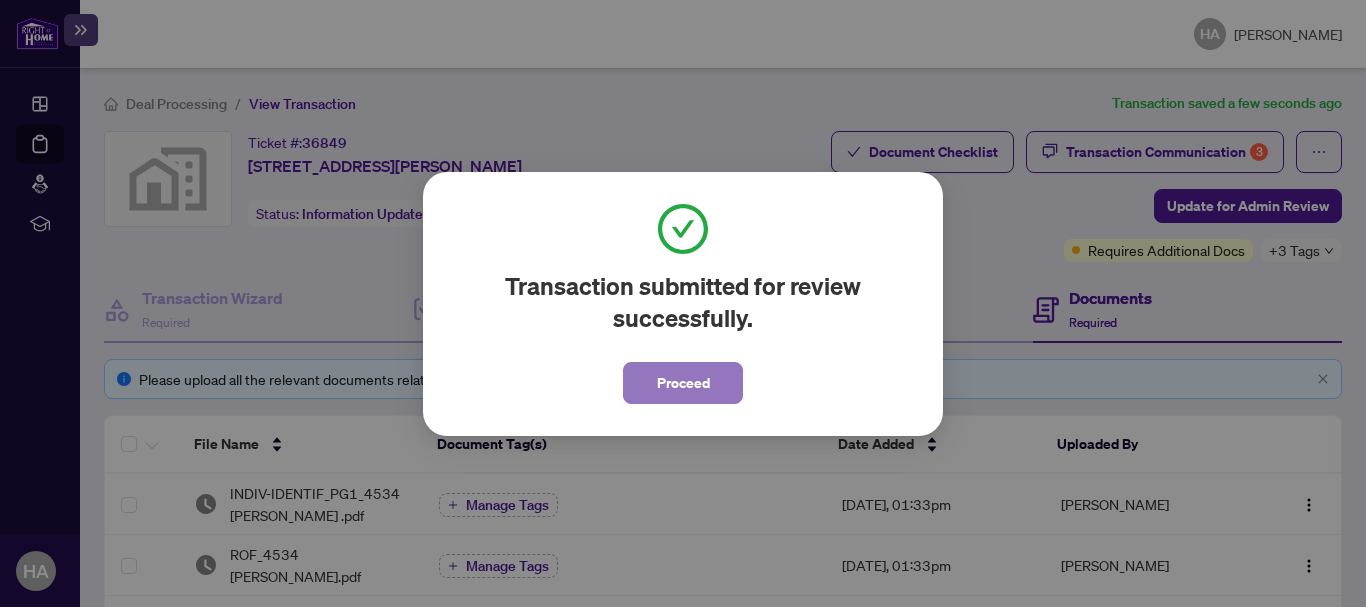 click on "Proceed" at bounding box center [683, 383] 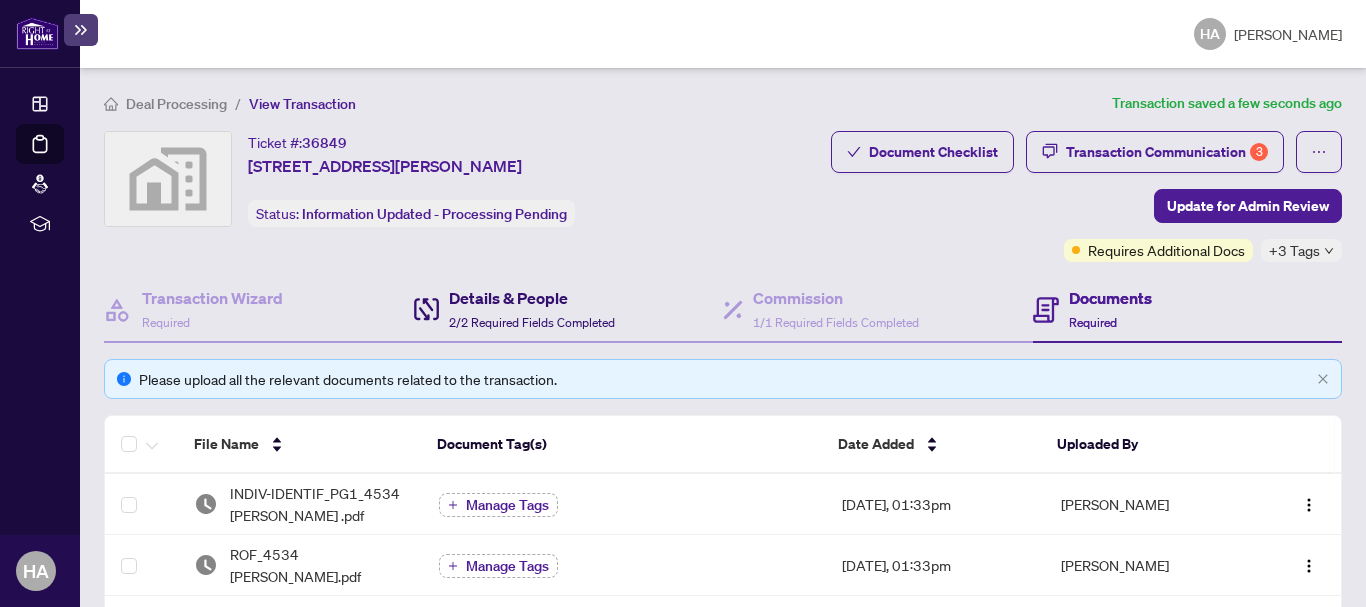 click on "Details & People" at bounding box center [532, 298] 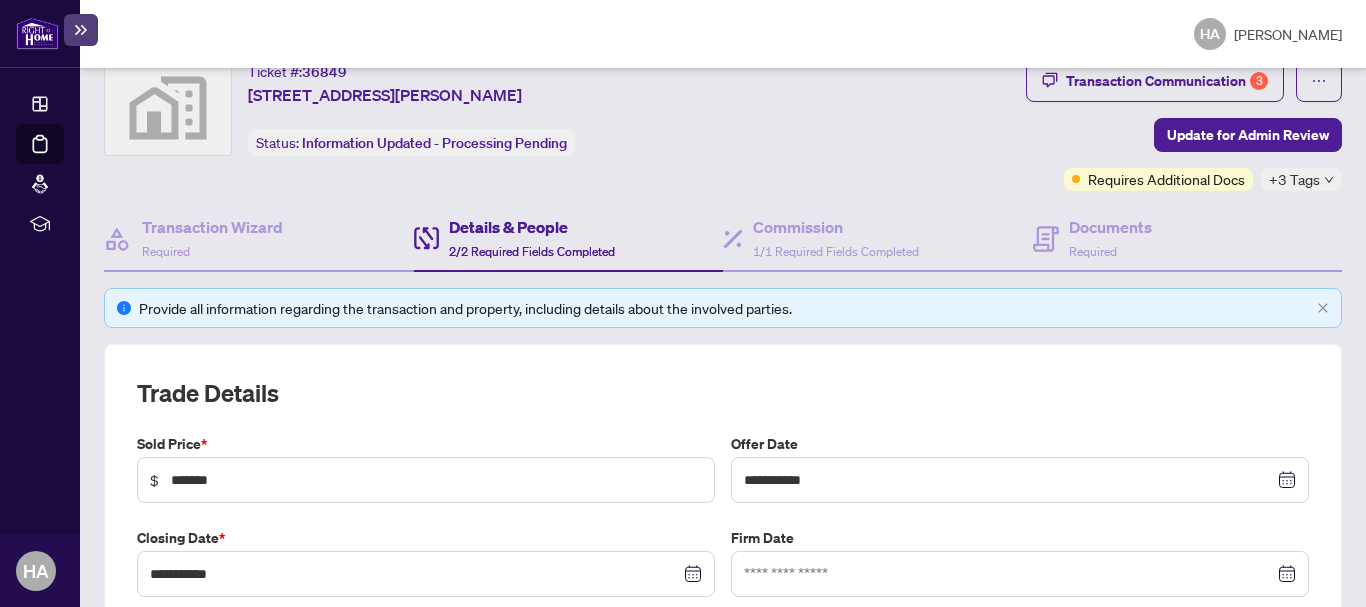 scroll, scrollTop: 0, scrollLeft: 0, axis: both 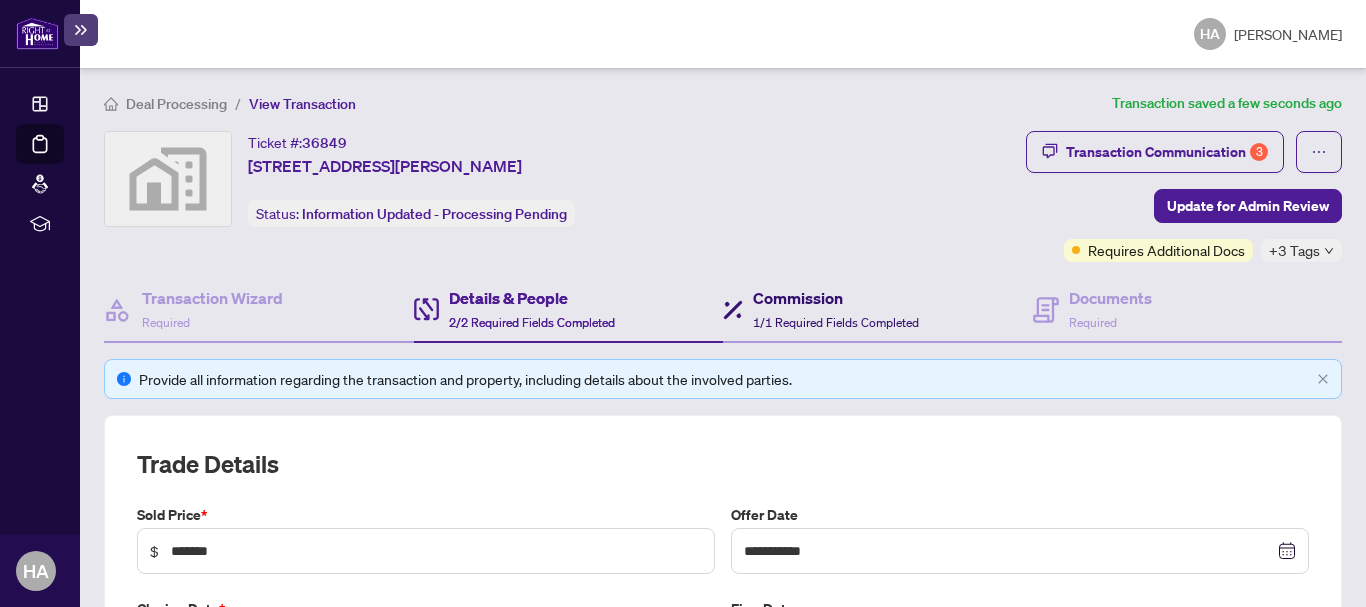 click on "Commission" at bounding box center (836, 298) 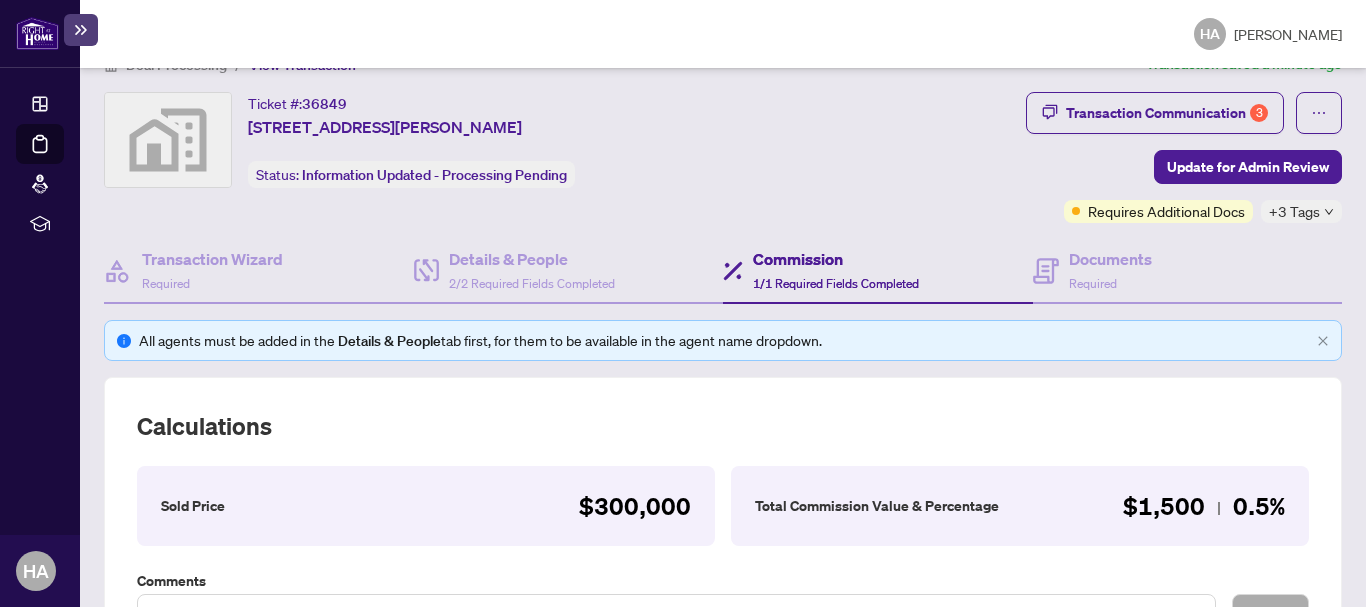 scroll, scrollTop: 0, scrollLeft: 0, axis: both 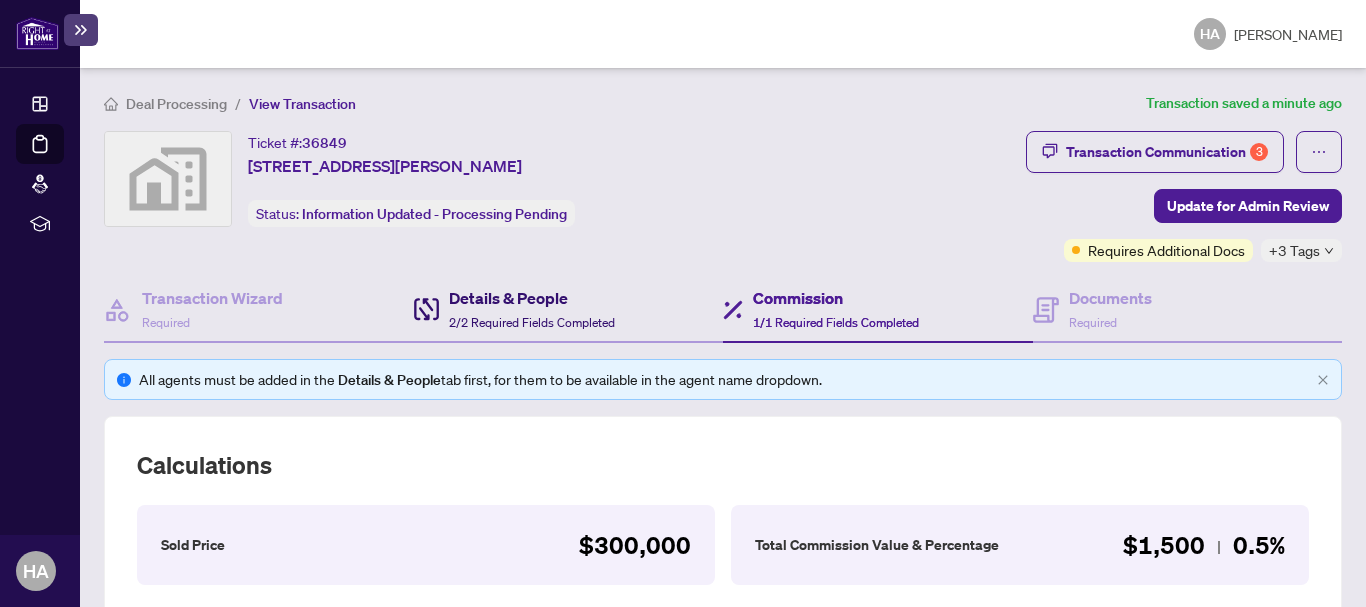 click on "Details & People" at bounding box center (532, 298) 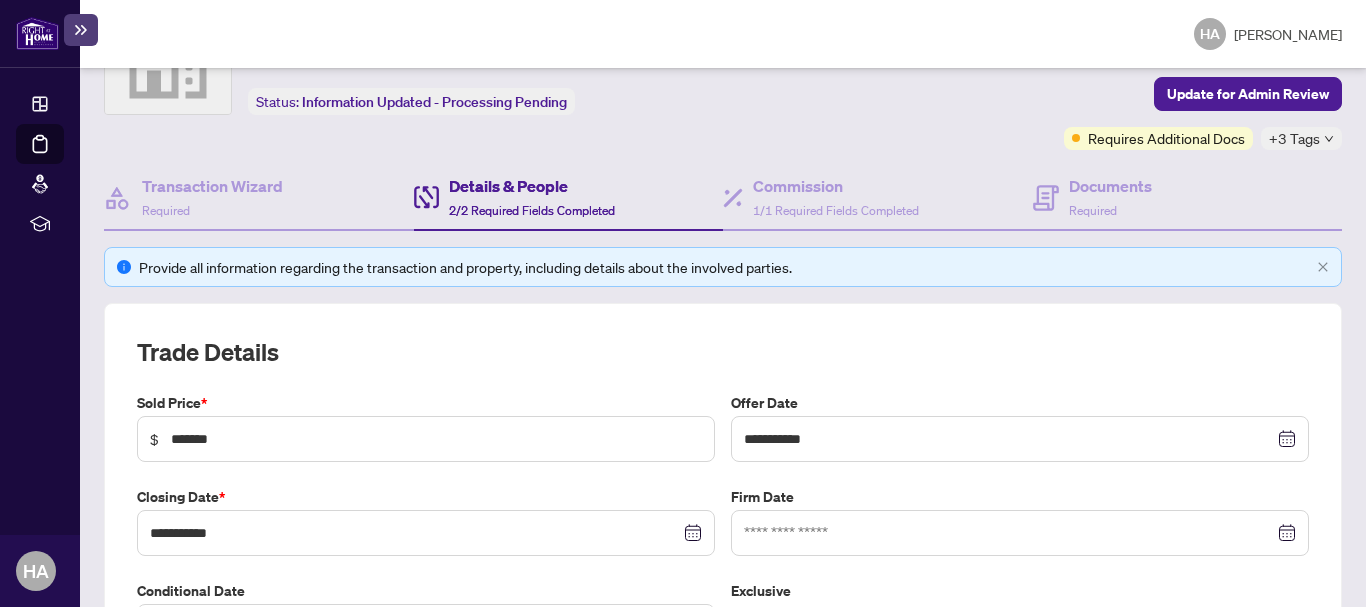 scroll, scrollTop: 111, scrollLeft: 0, axis: vertical 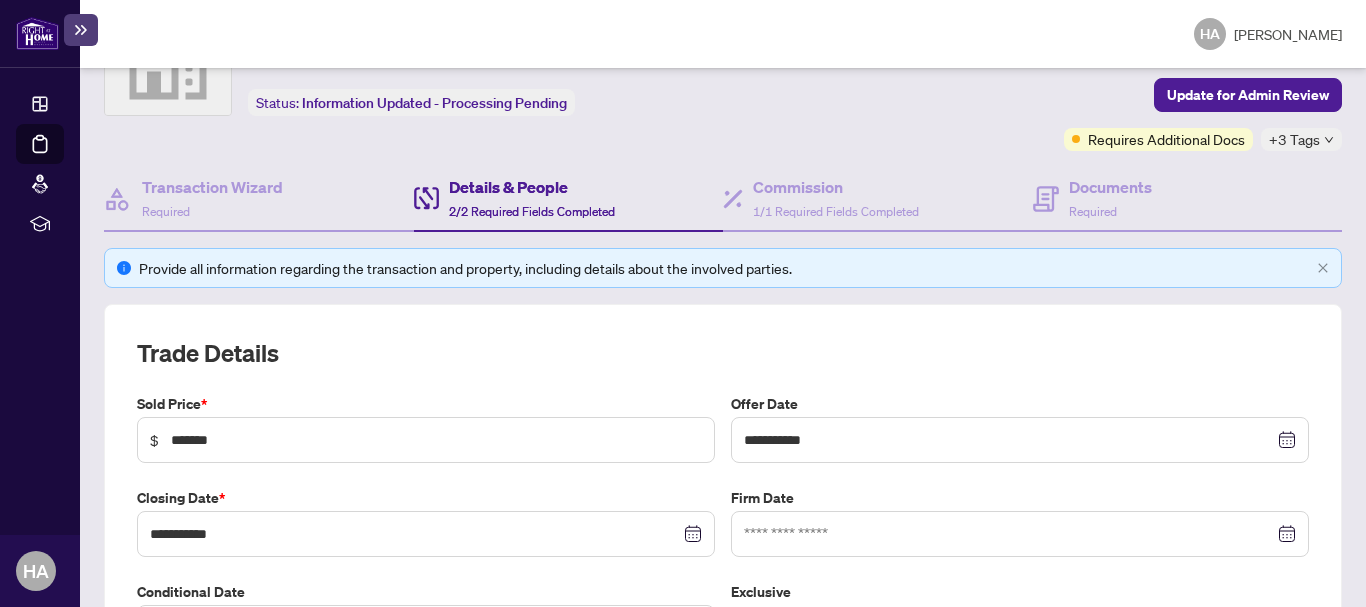 click on "Details & People" at bounding box center (532, 187) 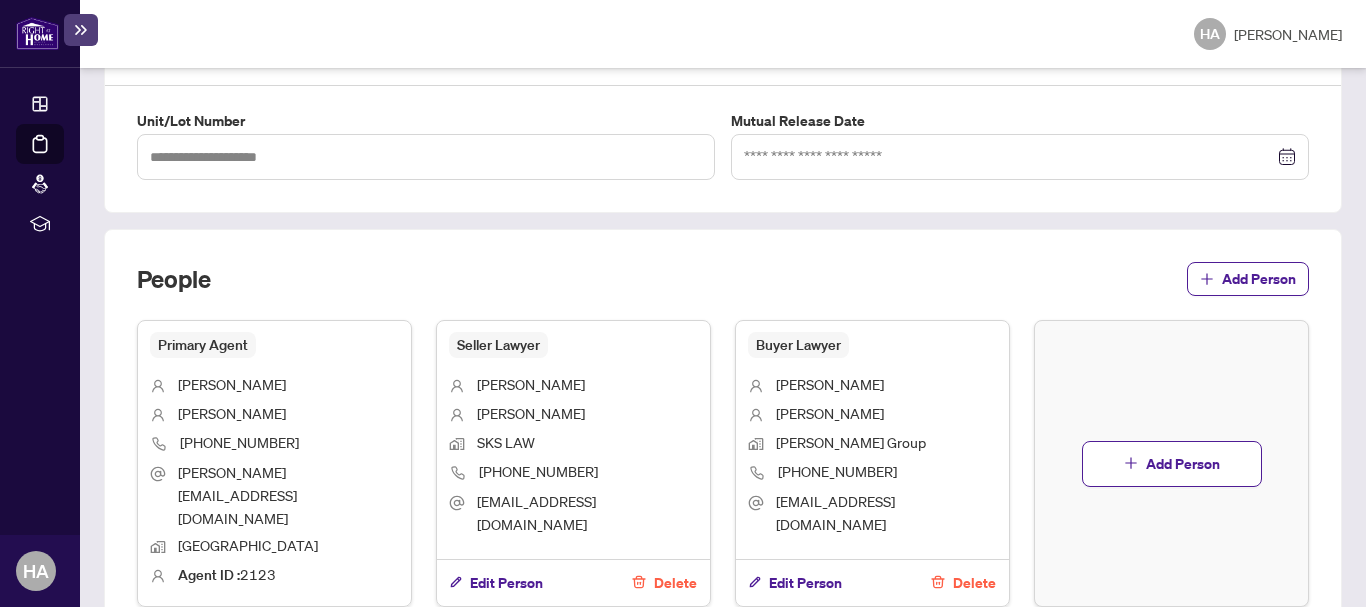 scroll, scrollTop: 965, scrollLeft: 0, axis: vertical 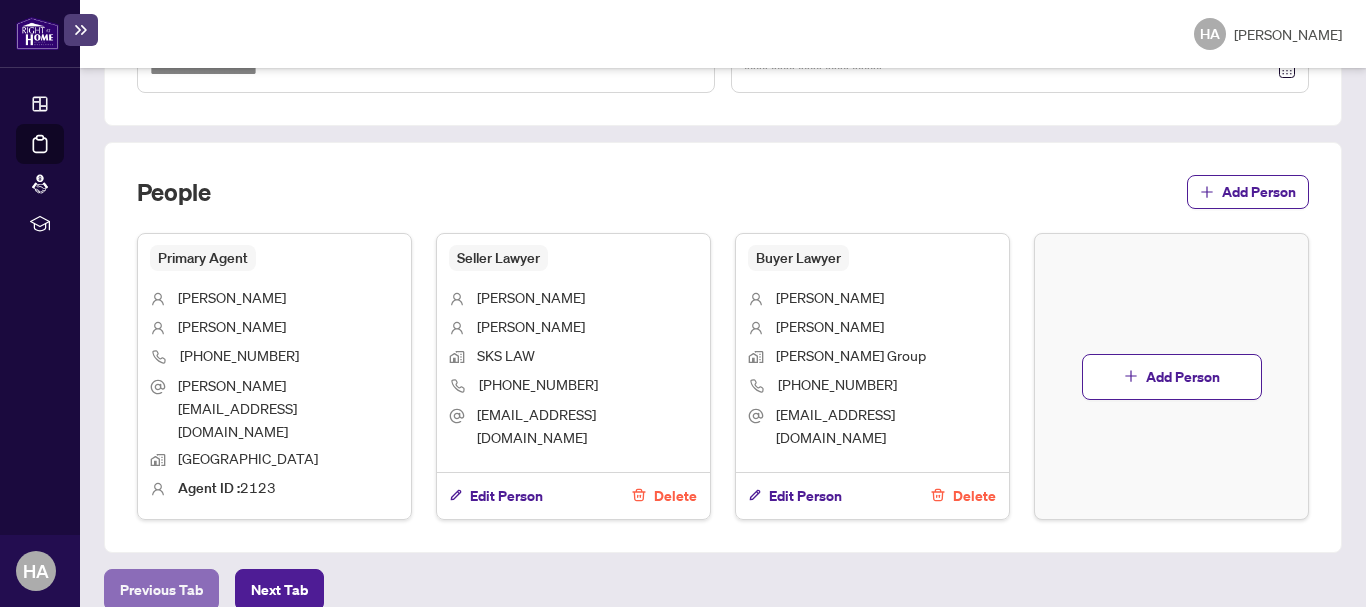 click on "Previous Tab" at bounding box center [161, 590] 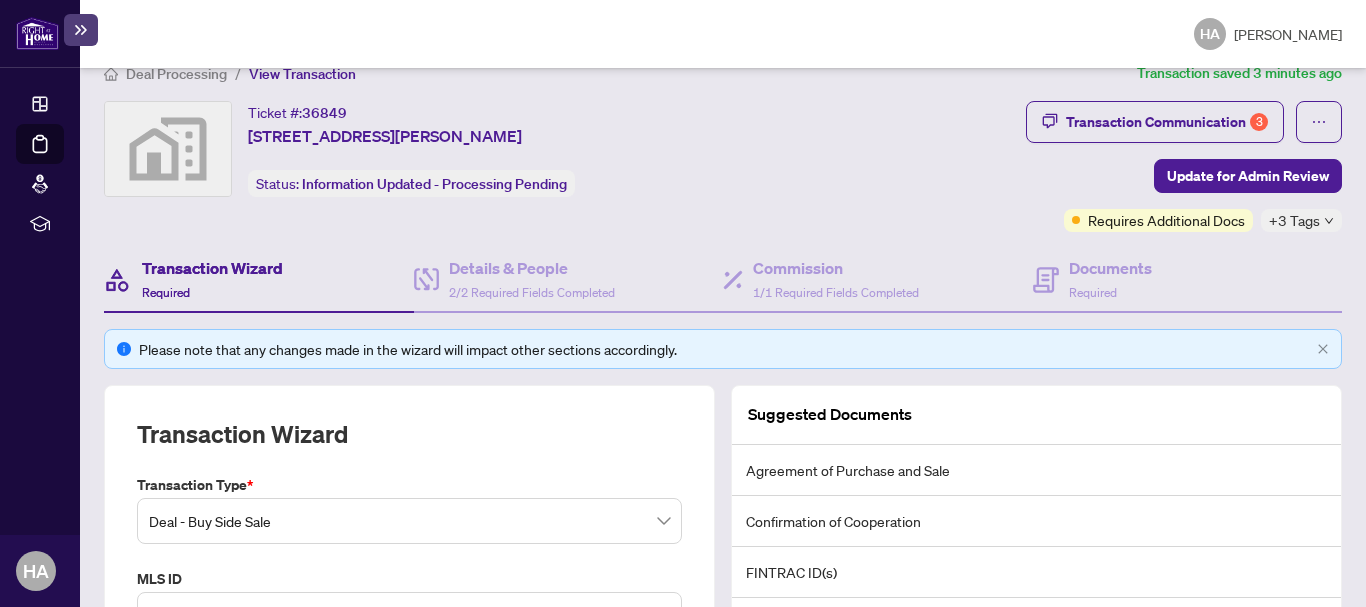 scroll, scrollTop: 0, scrollLeft: 0, axis: both 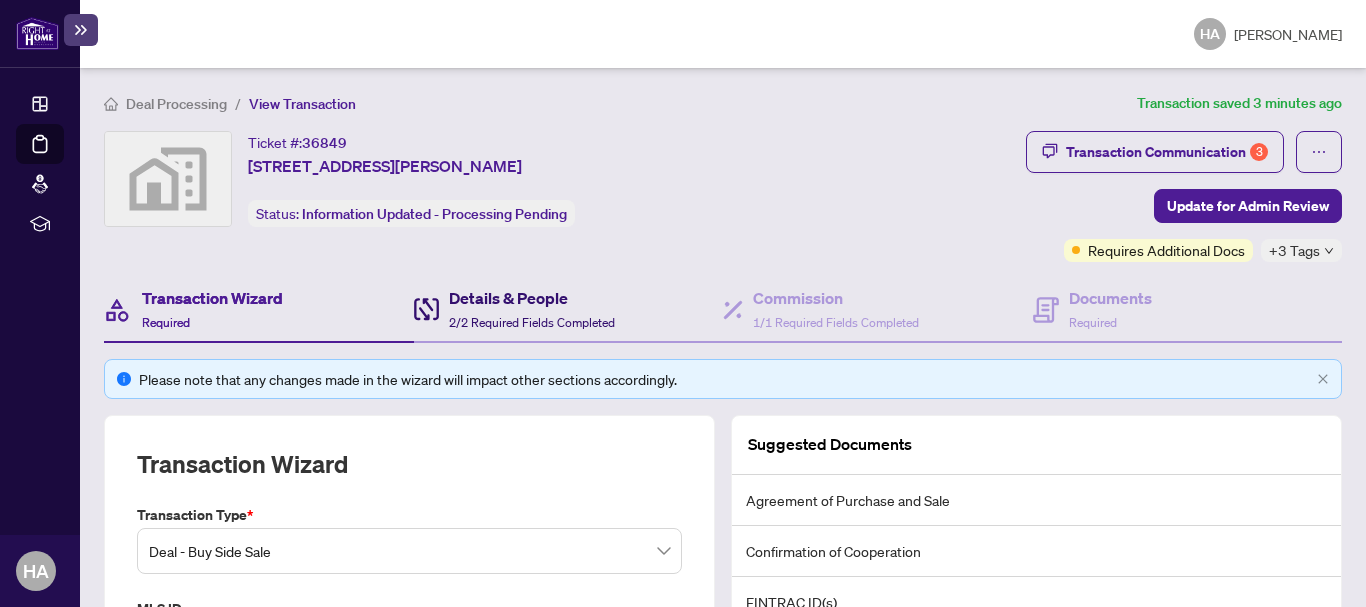 click on "Details & People" at bounding box center (532, 298) 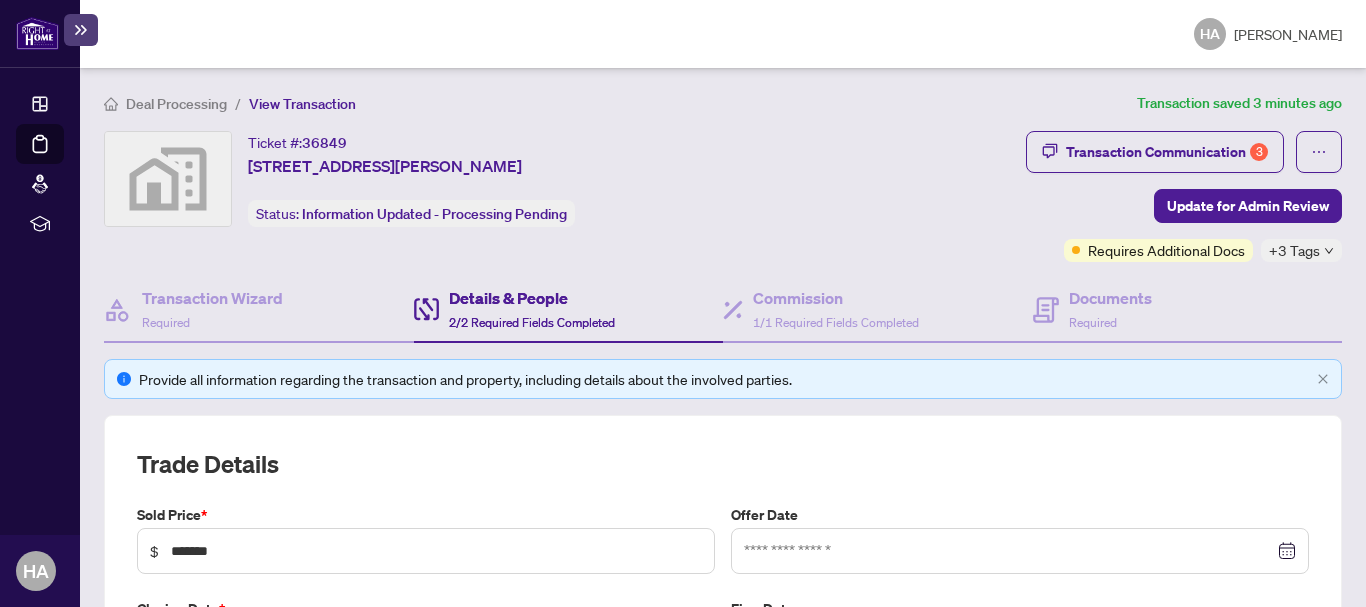 type on "**********" 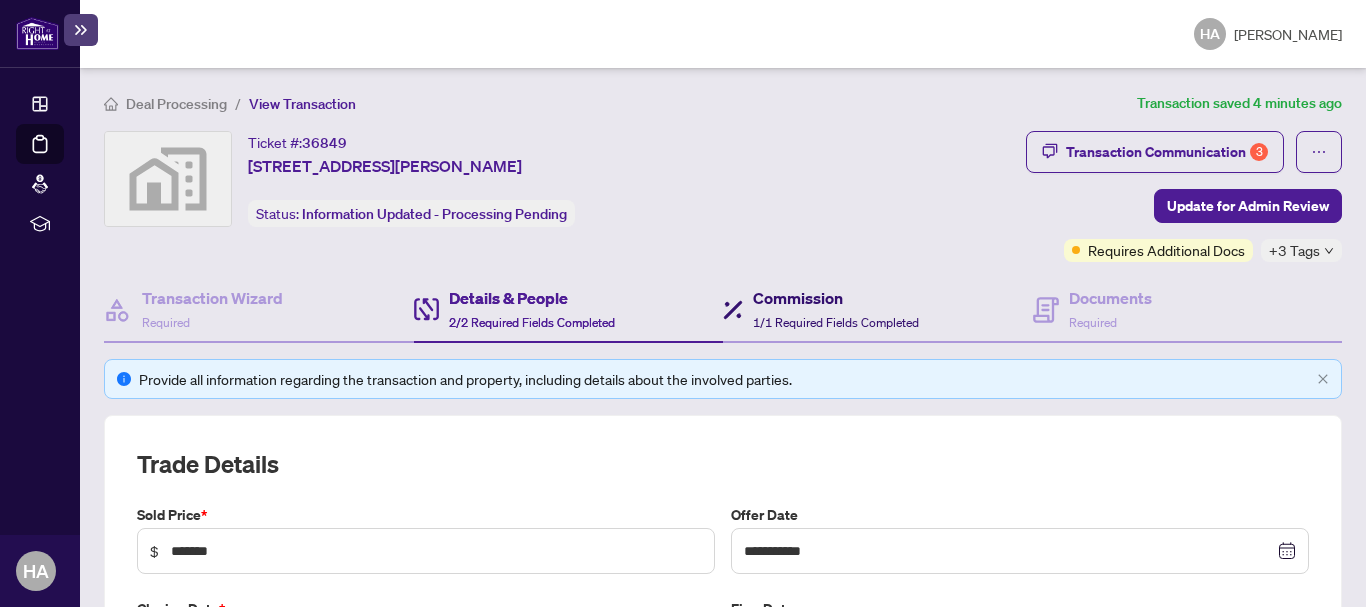 click on "1/1 Required Fields Completed" at bounding box center [836, 322] 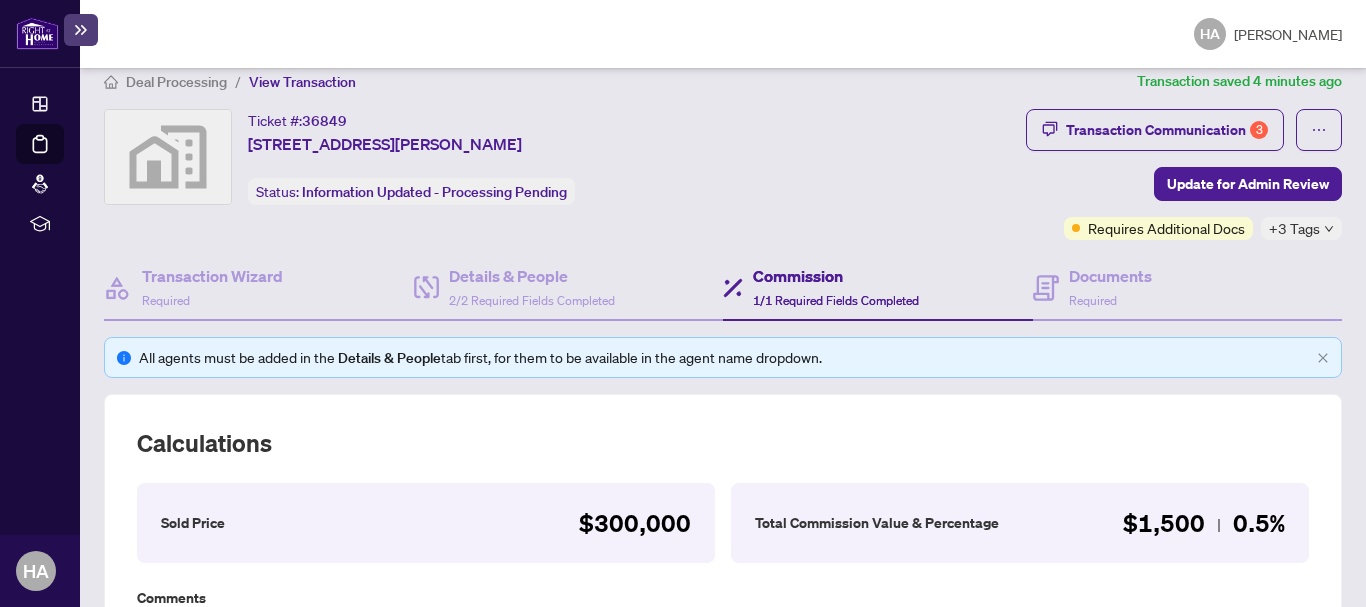 scroll, scrollTop: 0, scrollLeft: 0, axis: both 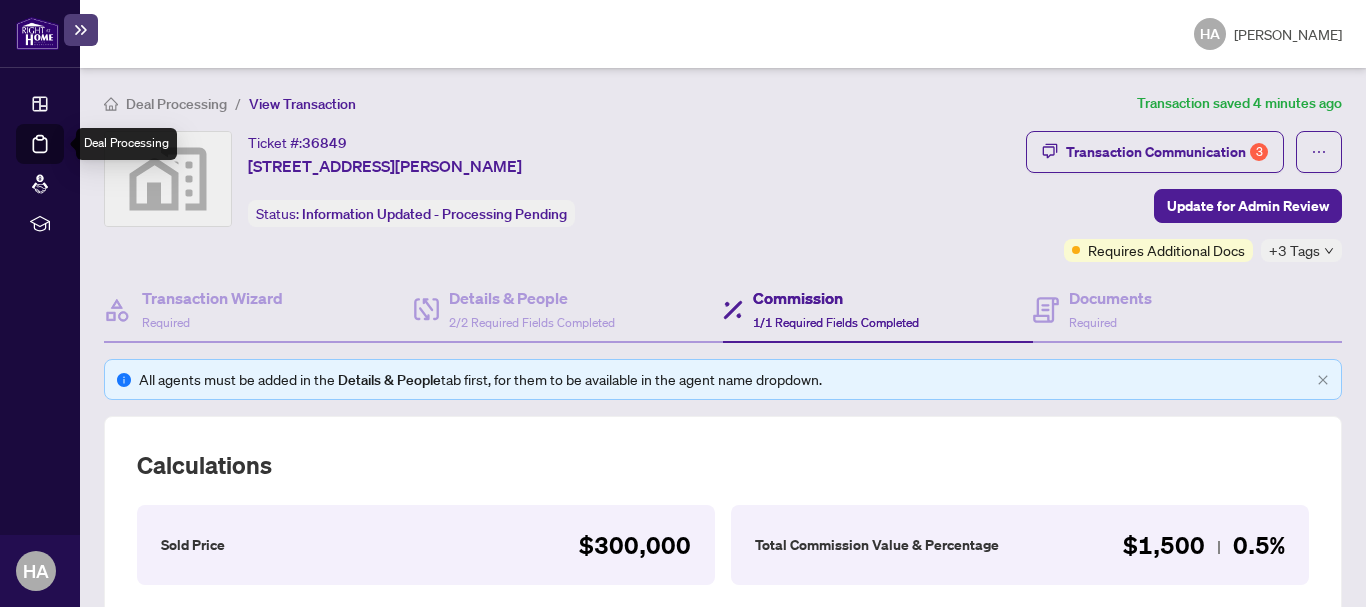 click on "Deal Processing" at bounding box center [63, 158] 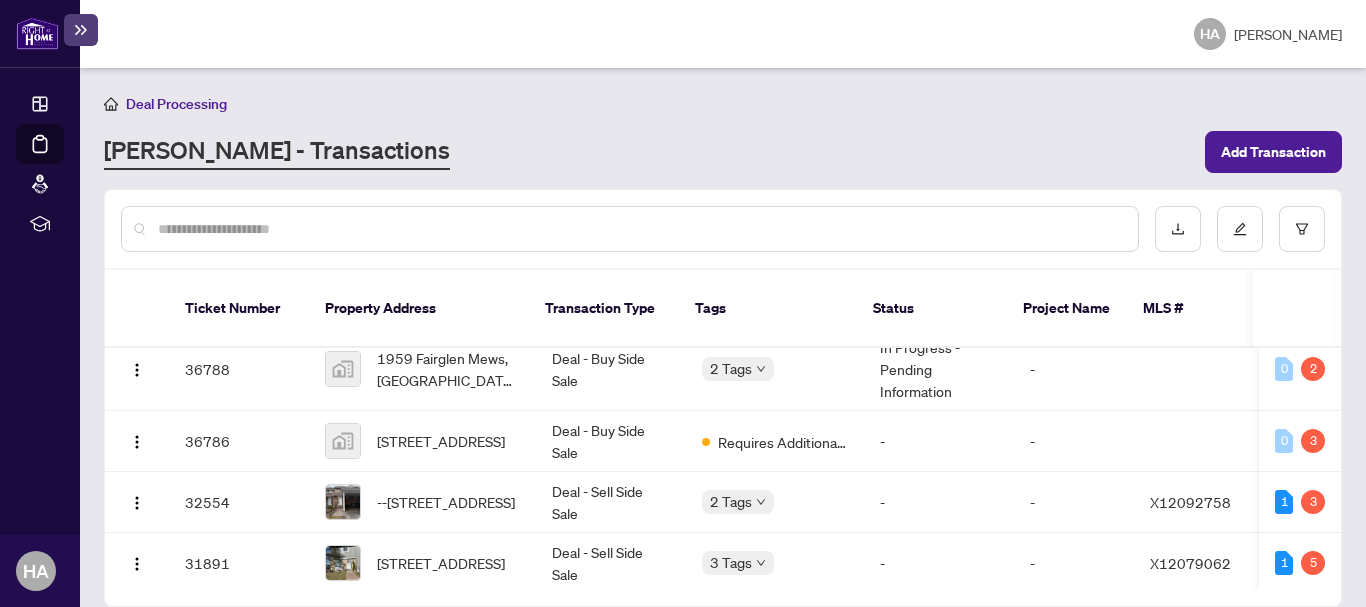 scroll, scrollTop: 514, scrollLeft: 0, axis: vertical 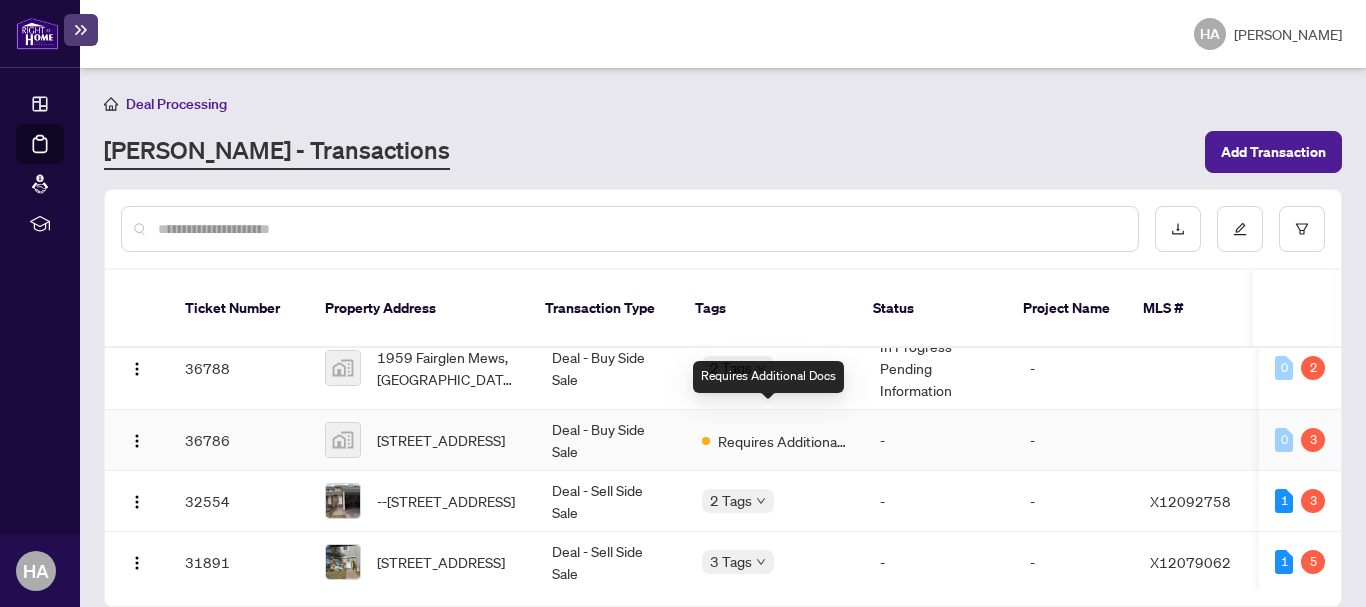 click on "Requires Additional Docs" at bounding box center (783, 441) 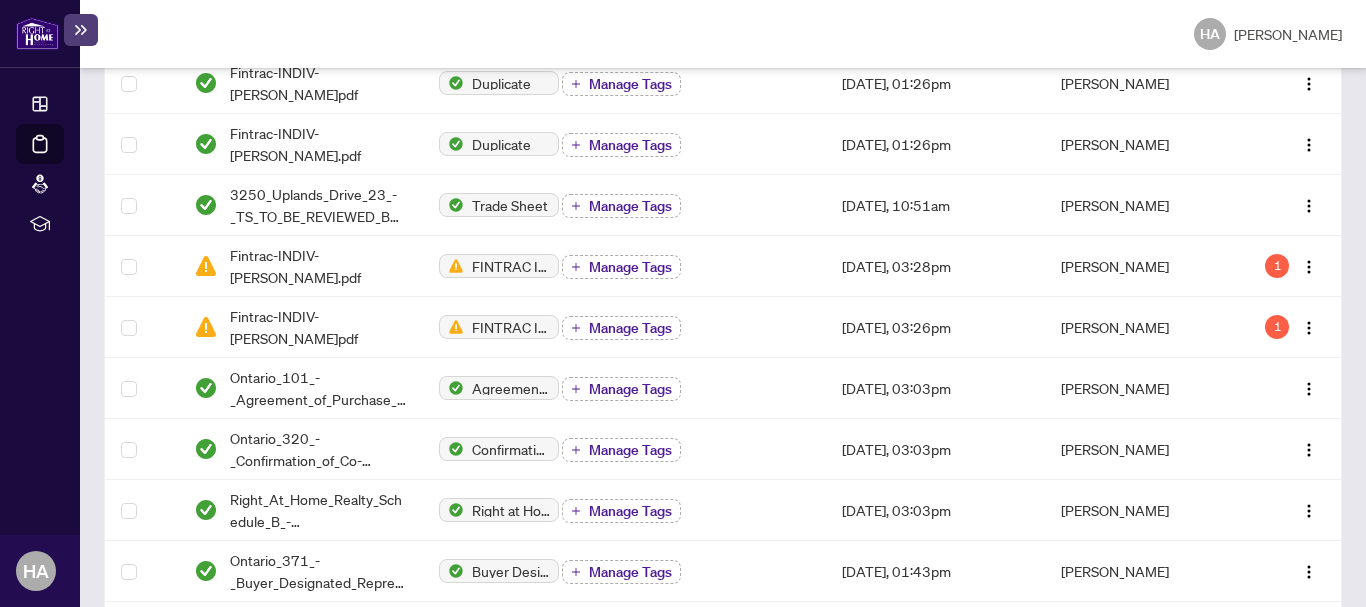scroll, scrollTop: 602, scrollLeft: 0, axis: vertical 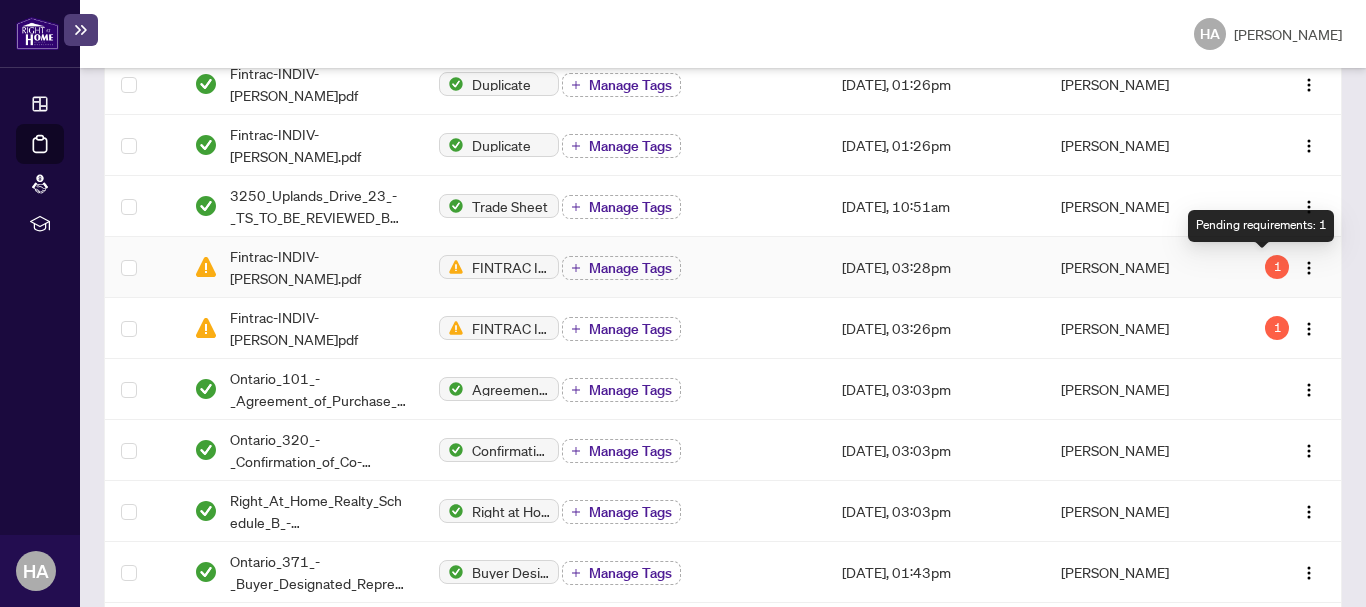click on "1" at bounding box center (1277, 267) 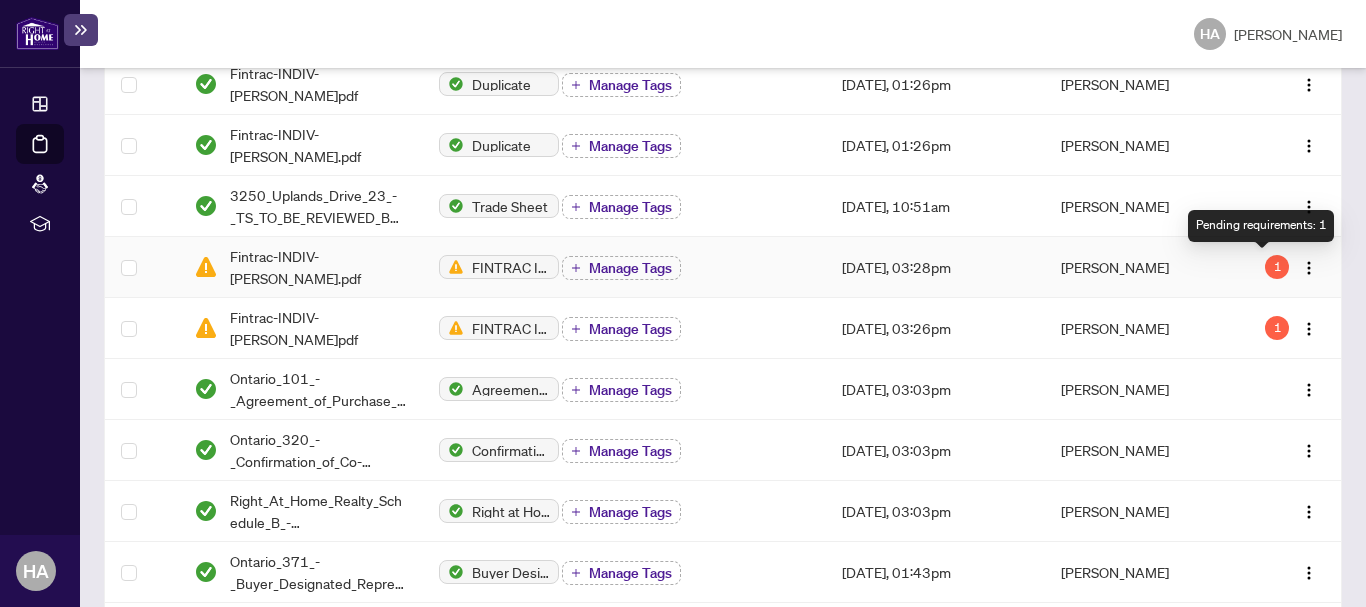 click on "1" at bounding box center [1277, 267] 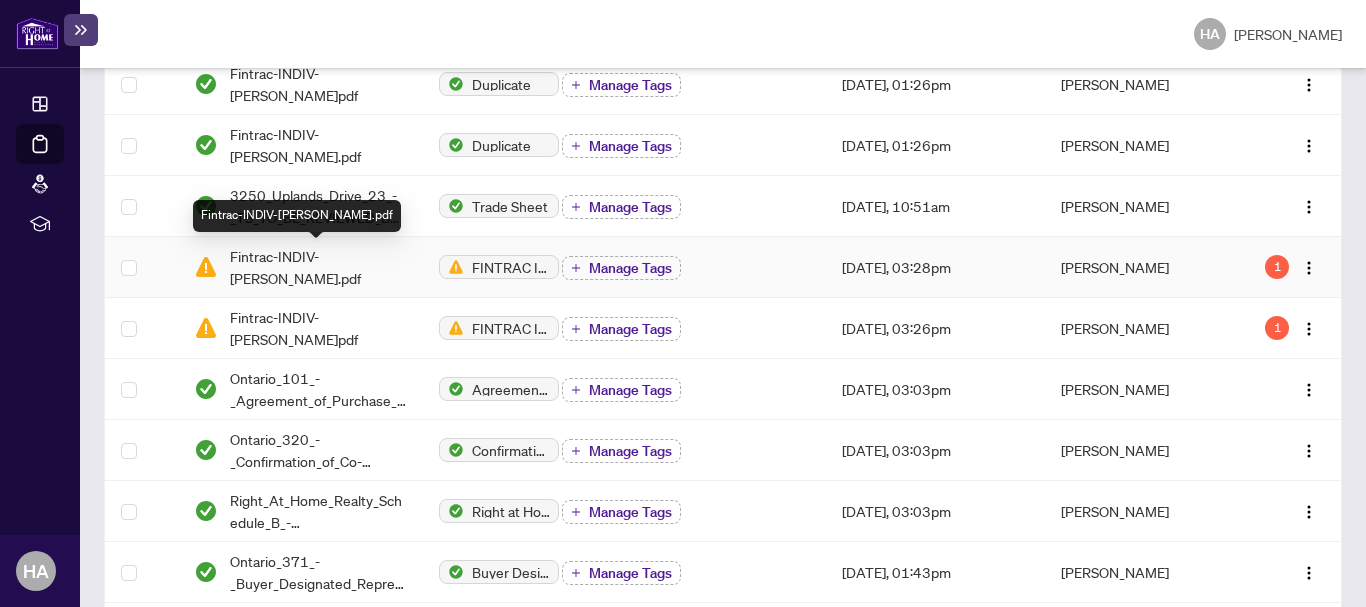 click on "Fintrac-INDIV-IDENTIF_Wayne SIMARD.pdf" at bounding box center [318, 267] 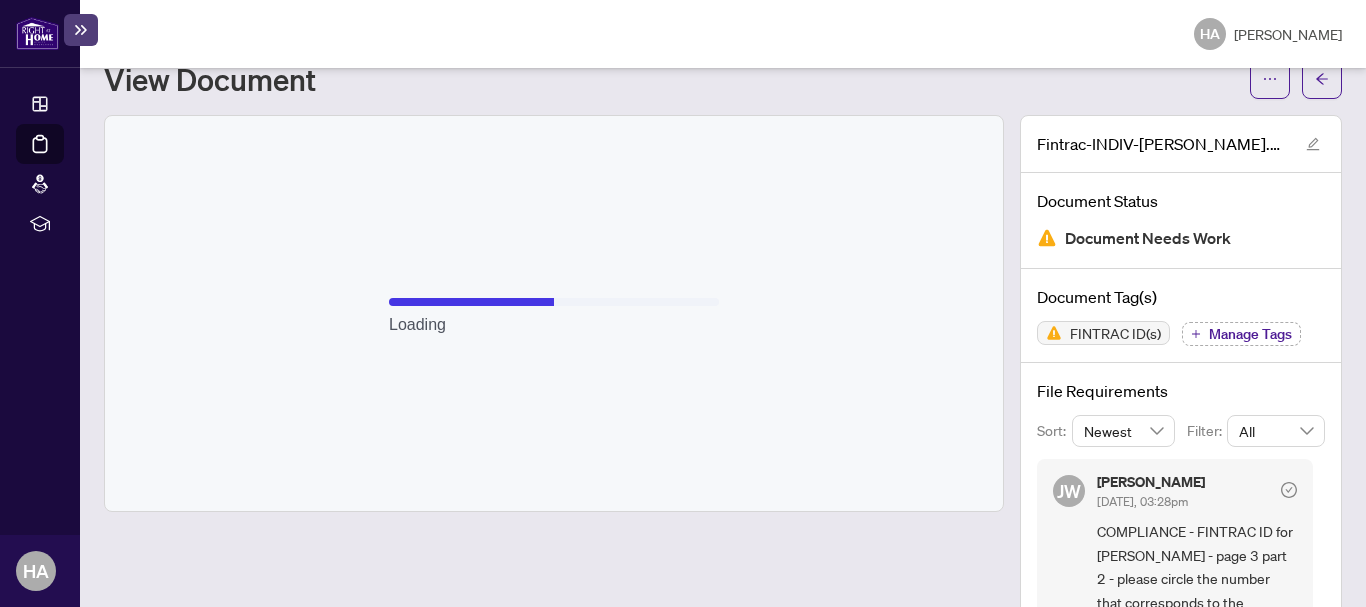 scroll, scrollTop: 142, scrollLeft: 0, axis: vertical 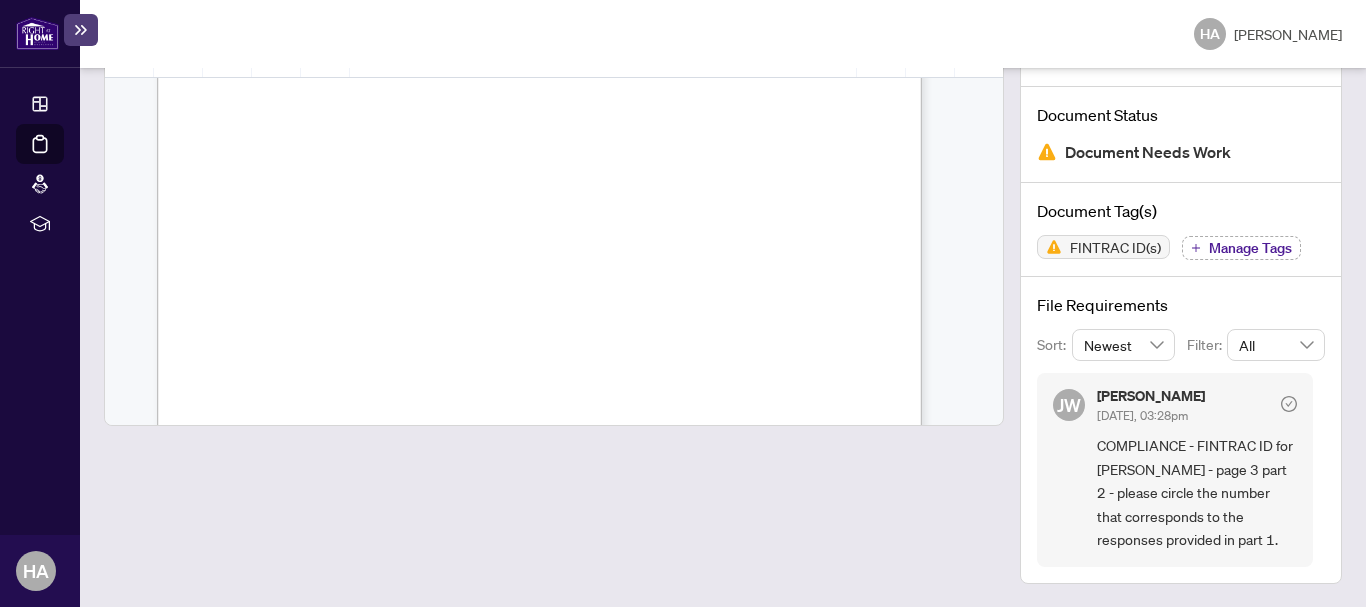 click at bounding box center (635, 208) 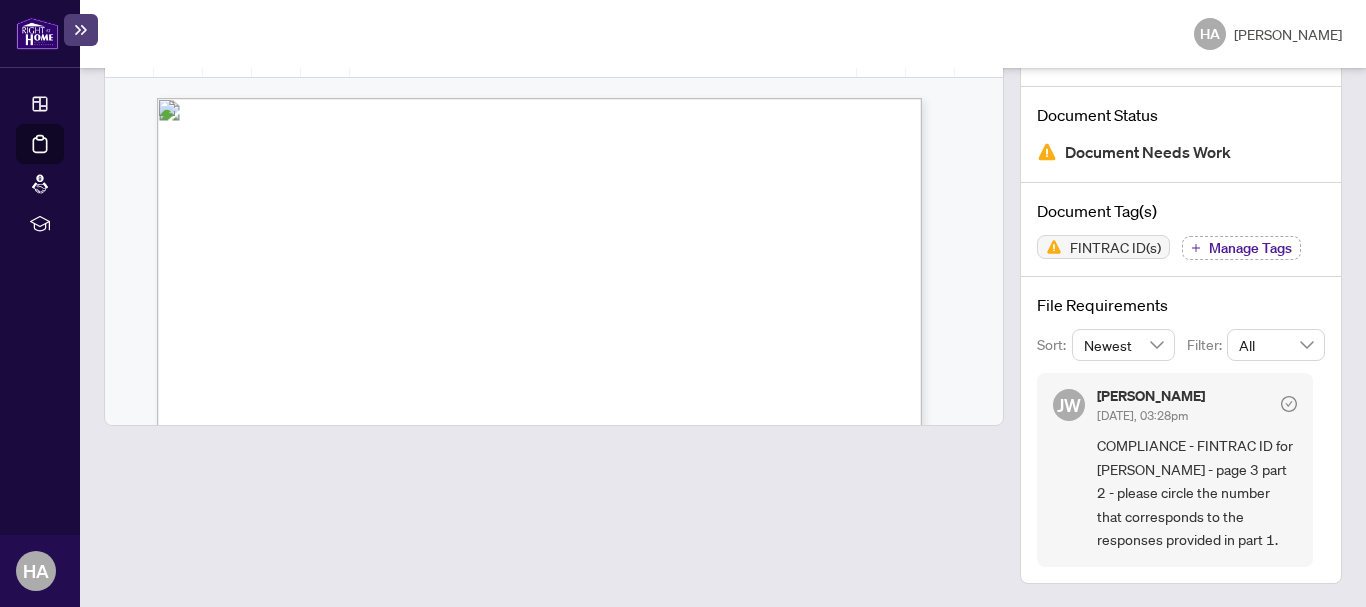 scroll, scrollTop: 0, scrollLeft: 0, axis: both 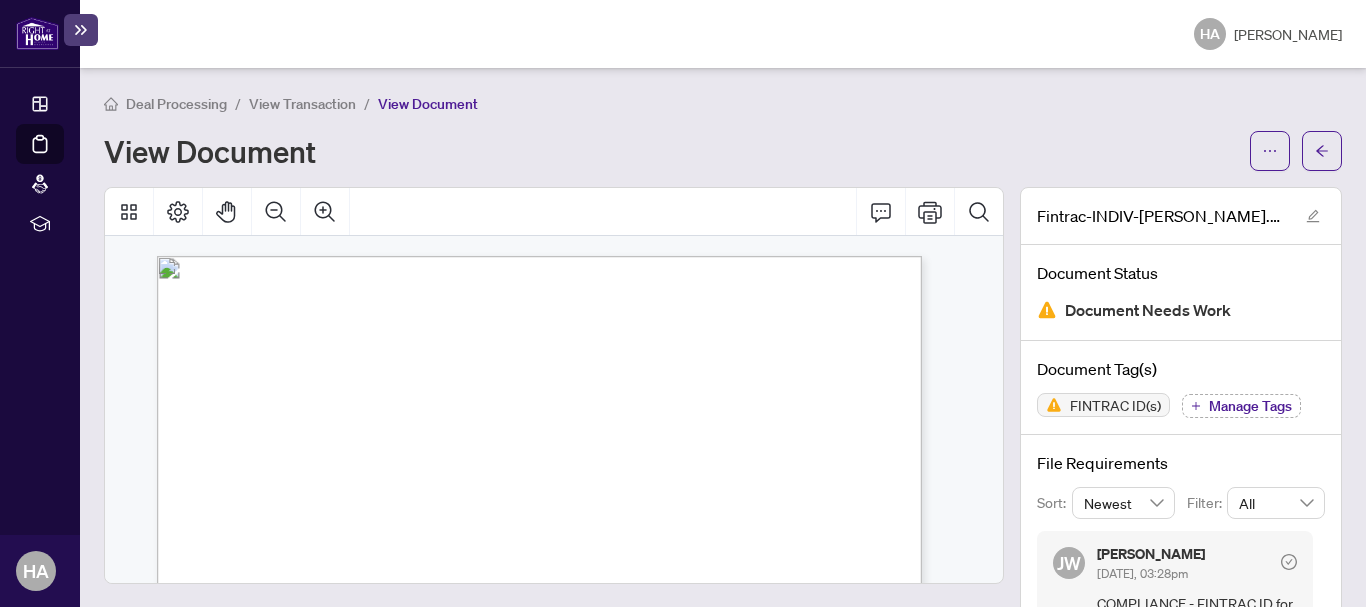 click on "Manage Tags" at bounding box center (1250, 406) 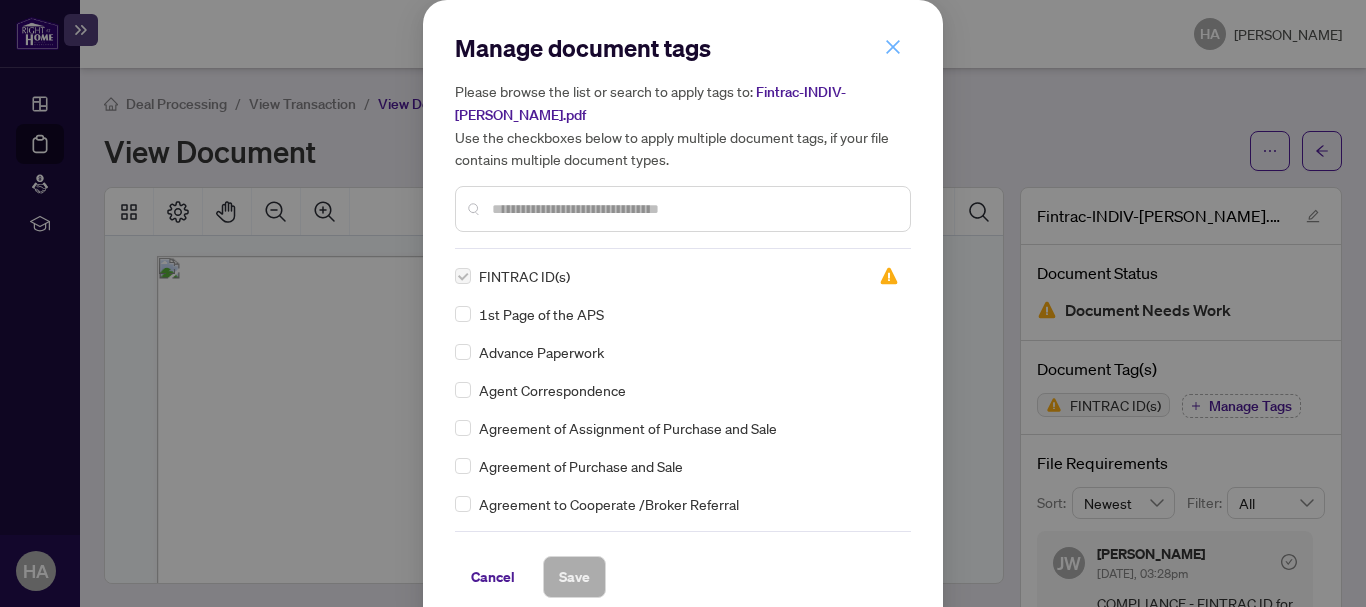 click 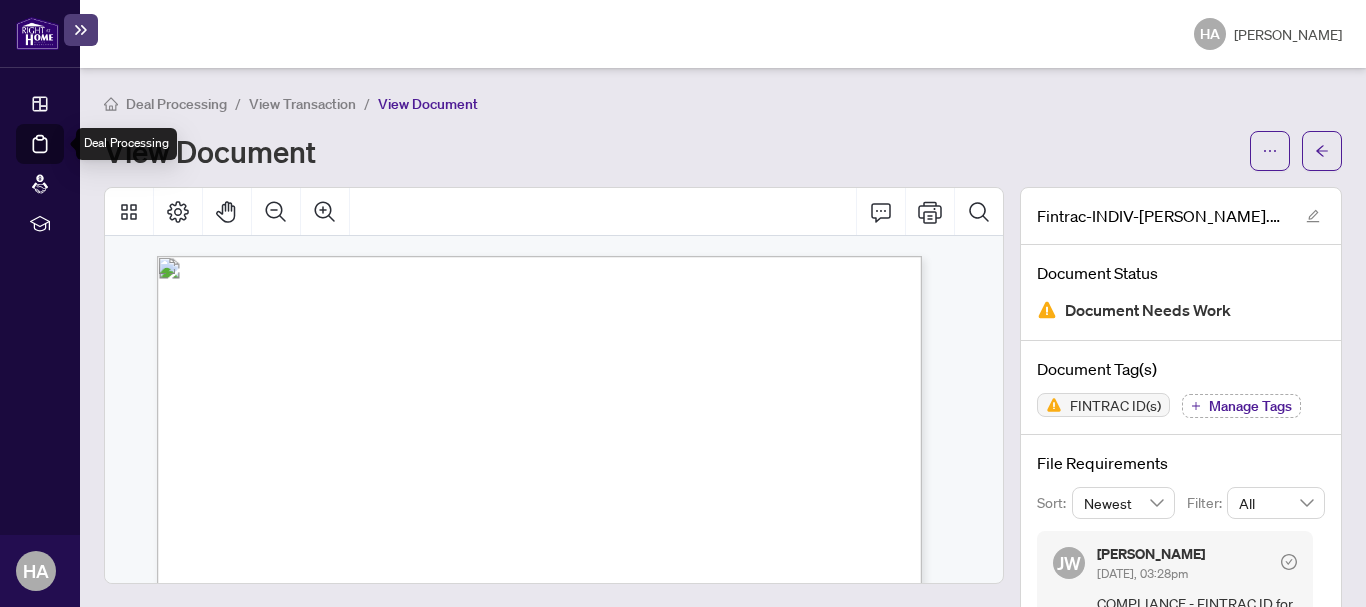 click on "Deal Processing" at bounding box center [63, 158] 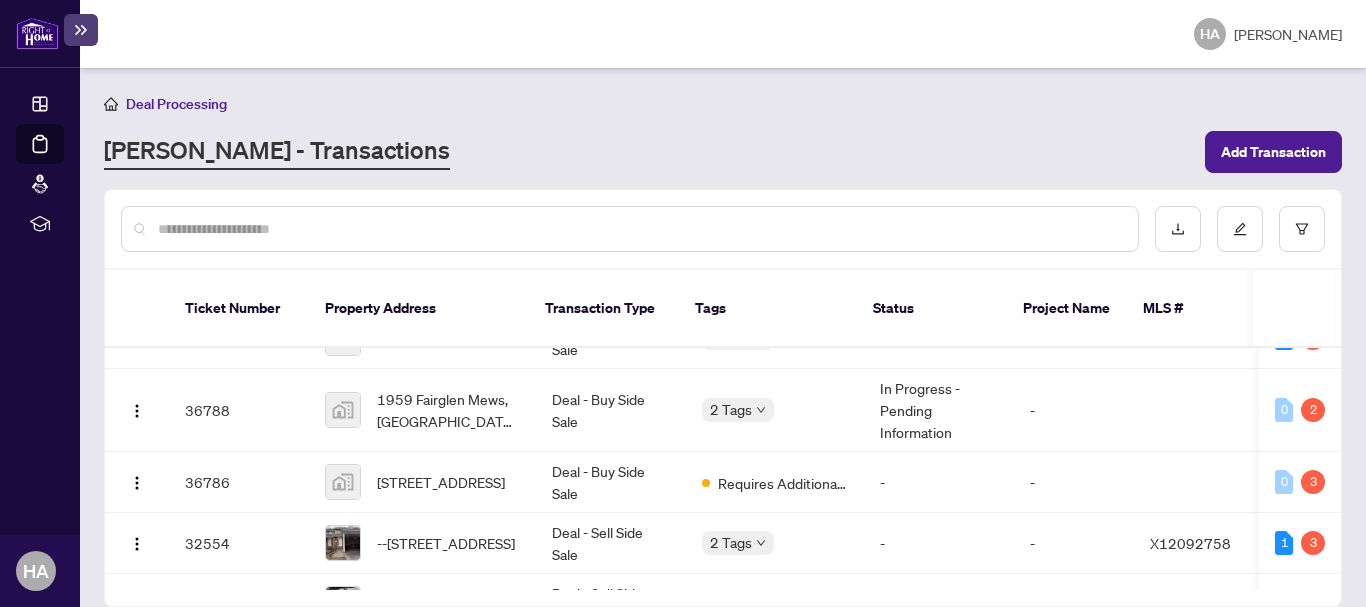 scroll, scrollTop: 470, scrollLeft: 0, axis: vertical 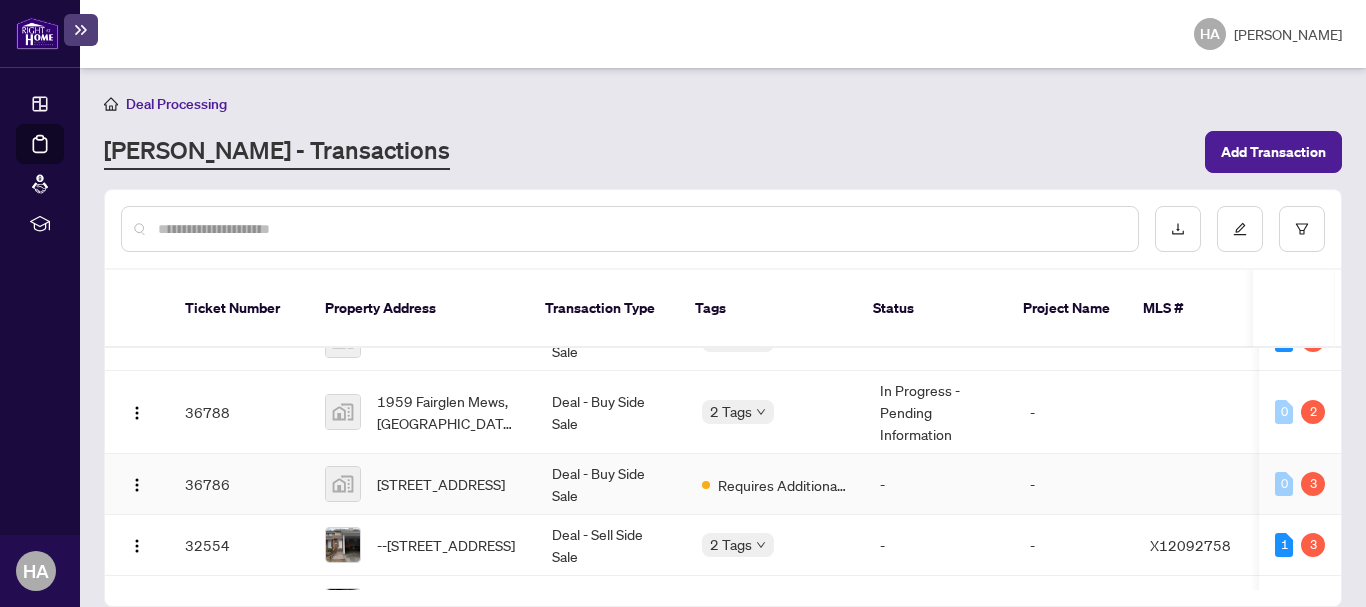click on "36786" at bounding box center (239, 484) 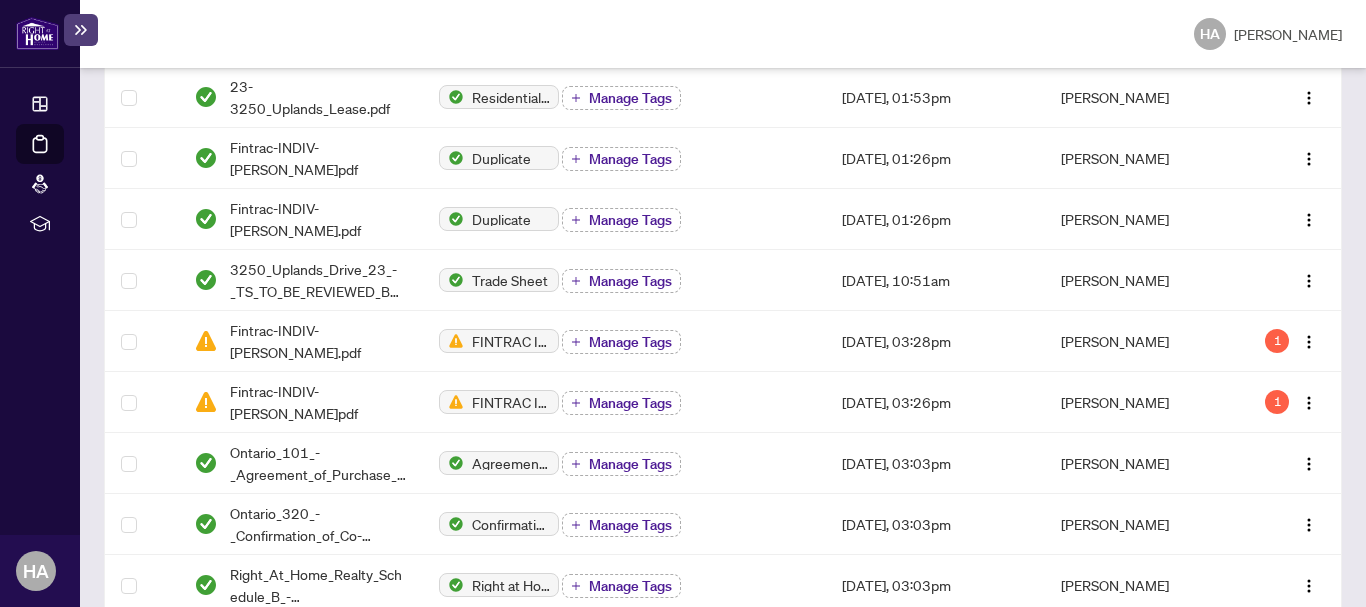 scroll, scrollTop: 526, scrollLeft: 0, axis: vertical 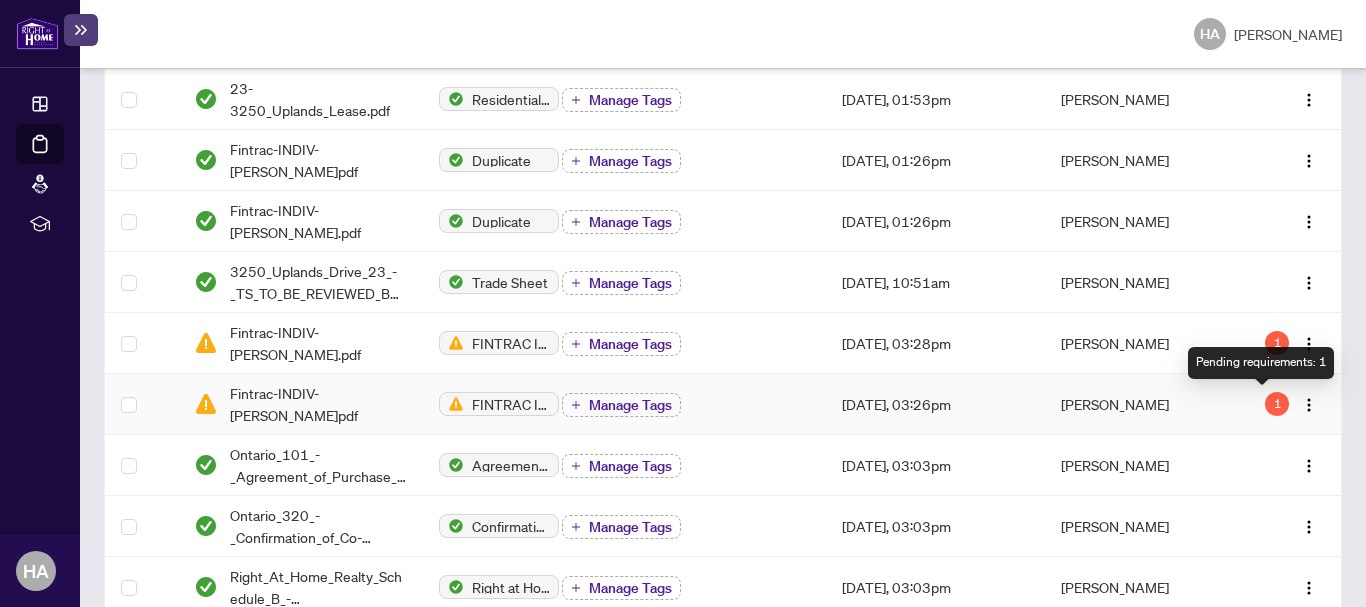 click on "1" at bounding box center [1277, 404] 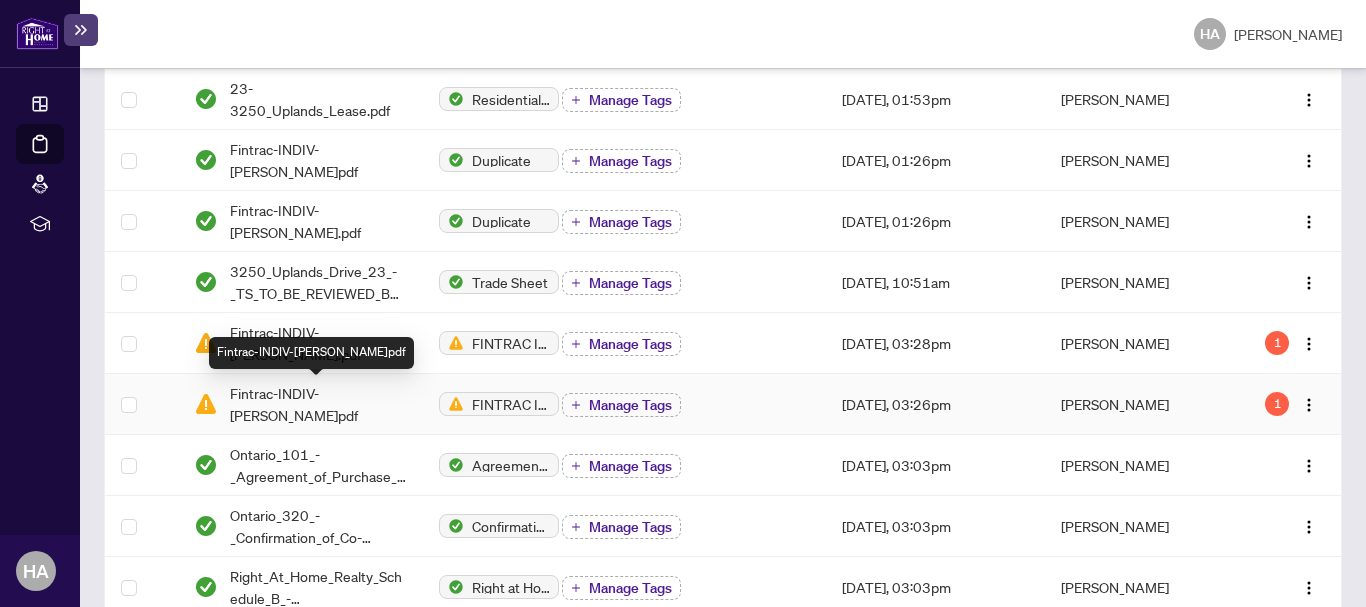 click on "Fintrac-INDIV-IDENTIF_Melanie L.pdf" at bounding box center [318, 404] 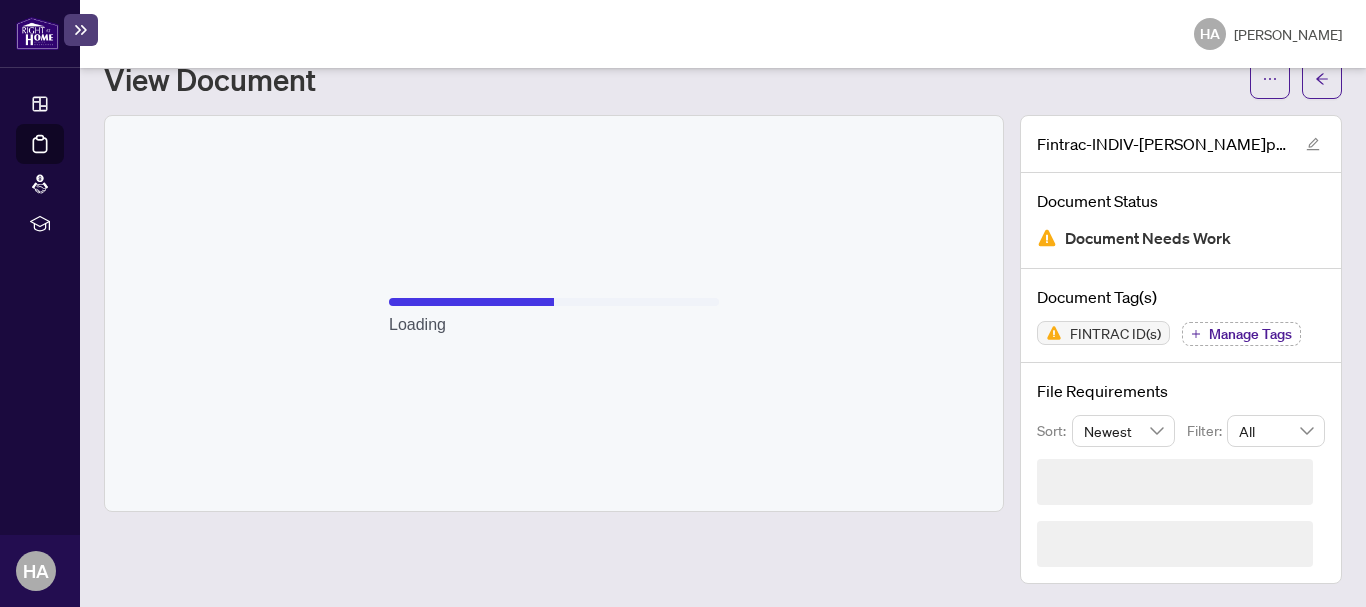 scroll, scrollTop: 142, scrollLeft: 0, axis: vertical 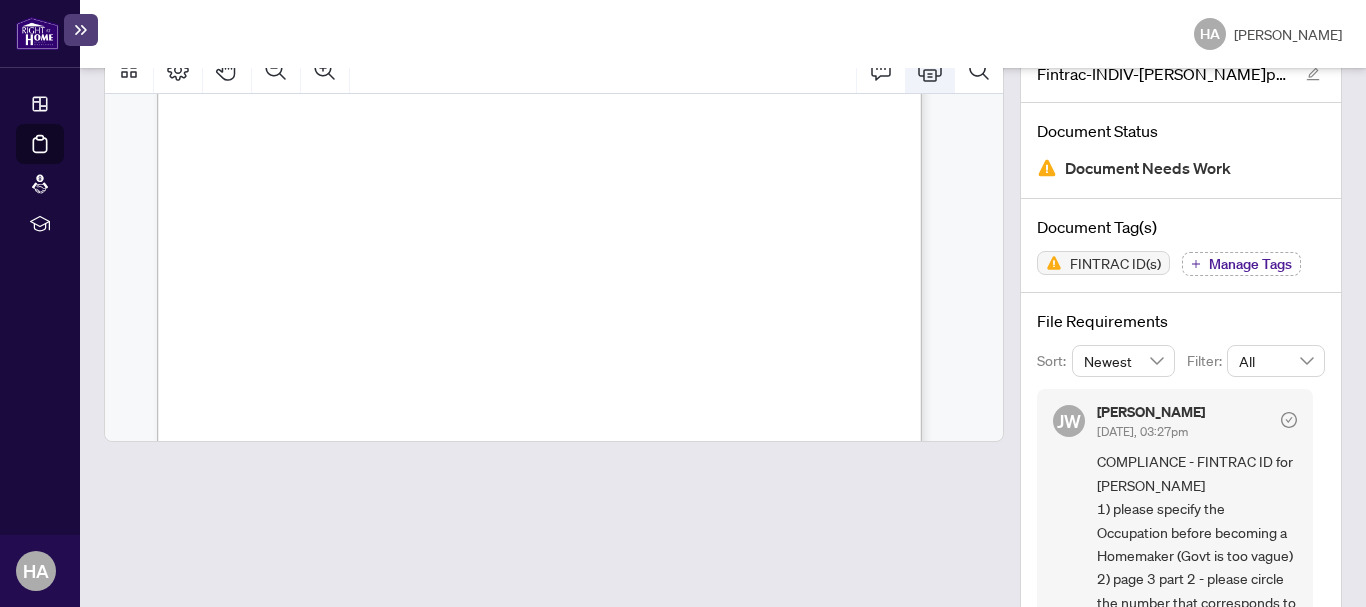 click 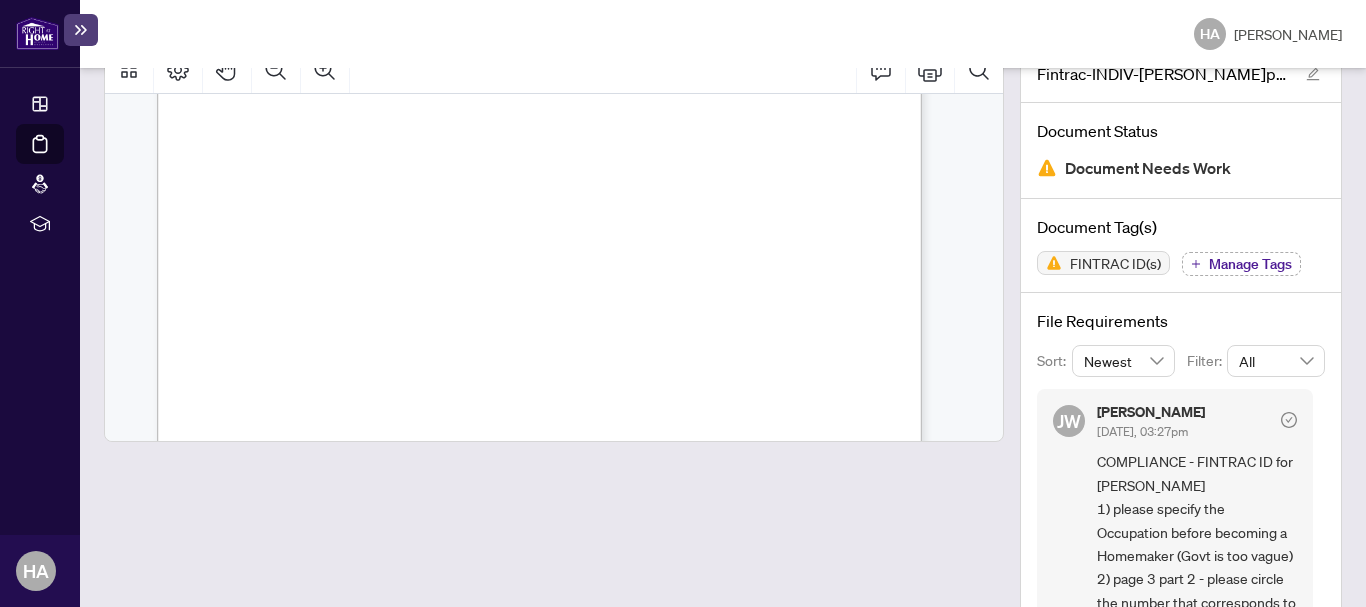 scroll, scrollTop: 142, scrollLeft: 0, axis: vertical 